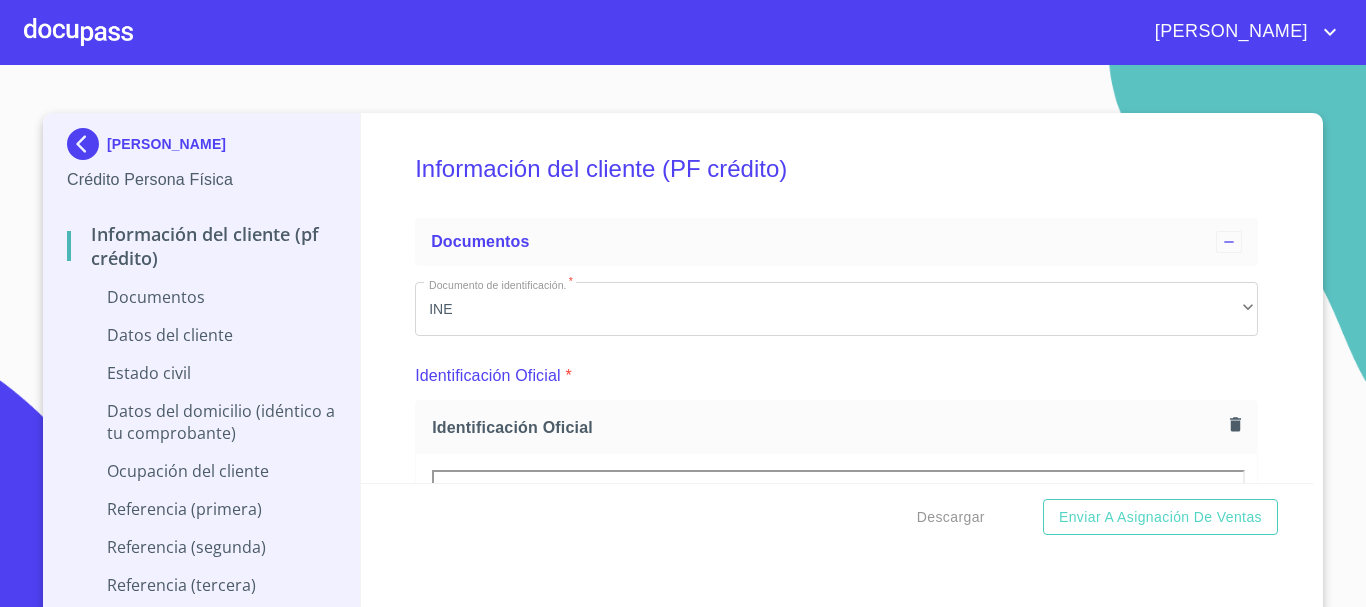 scroll, scrollTop: 0, scrollLeft: 0, axis: both 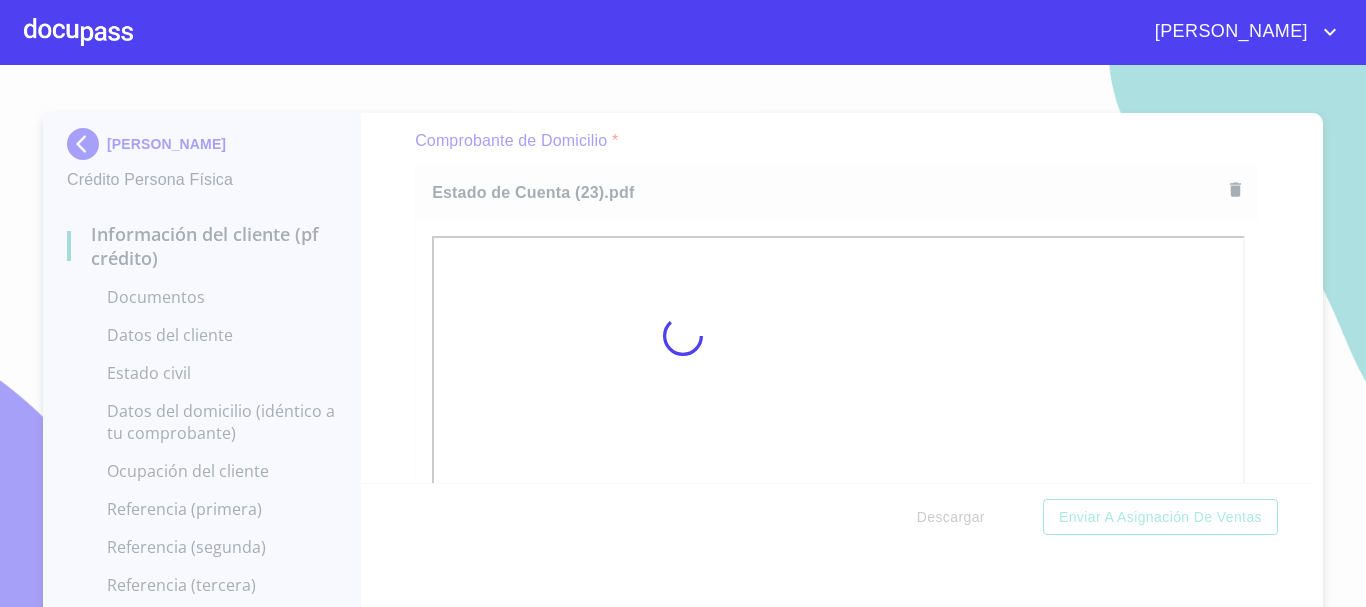 click at bounding box center [683, 336] 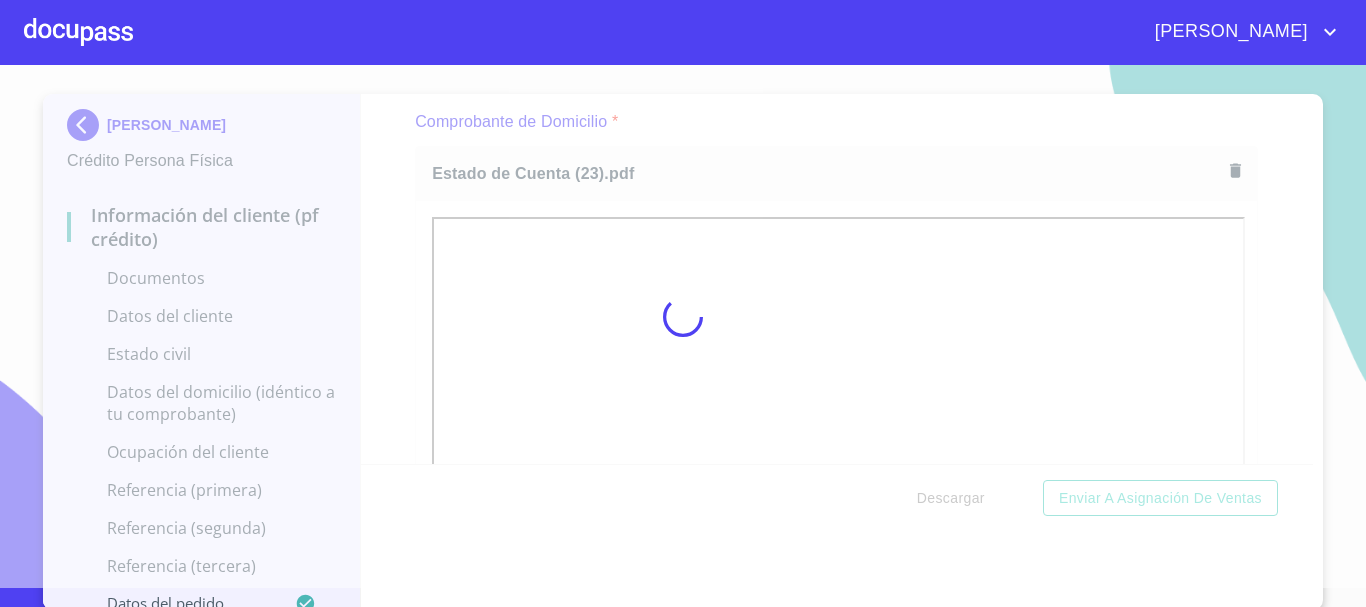 scroll, scrollTop: 22, scrollLeft: 0, axis: vertical 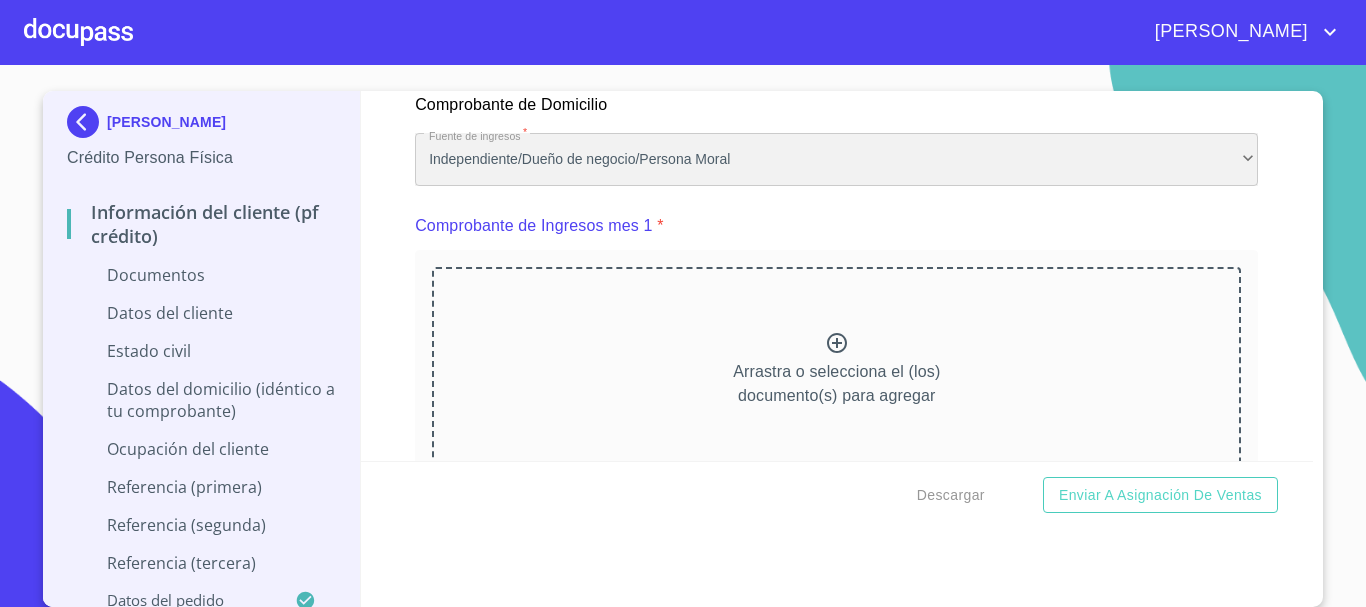 click on "Independiente/Dueño de negocio/Persona Moral" at bounding box center (836, 160) 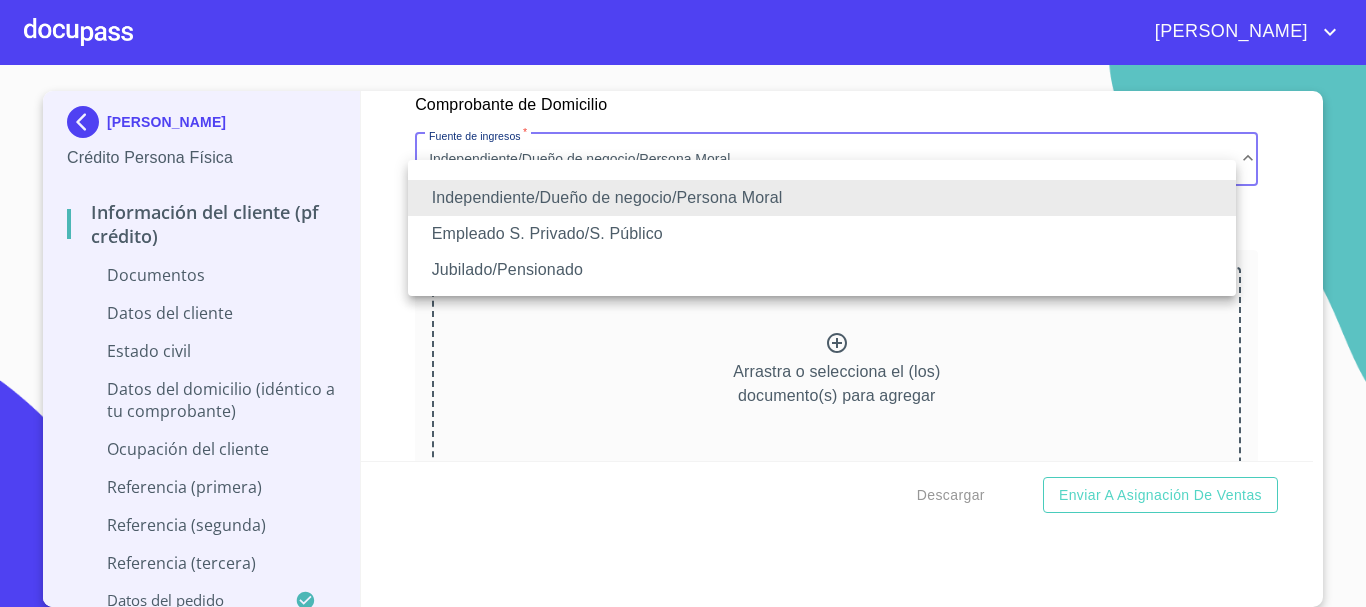 click on "Empleado S. Privado/S. Público" at bounding box center (822, 234) 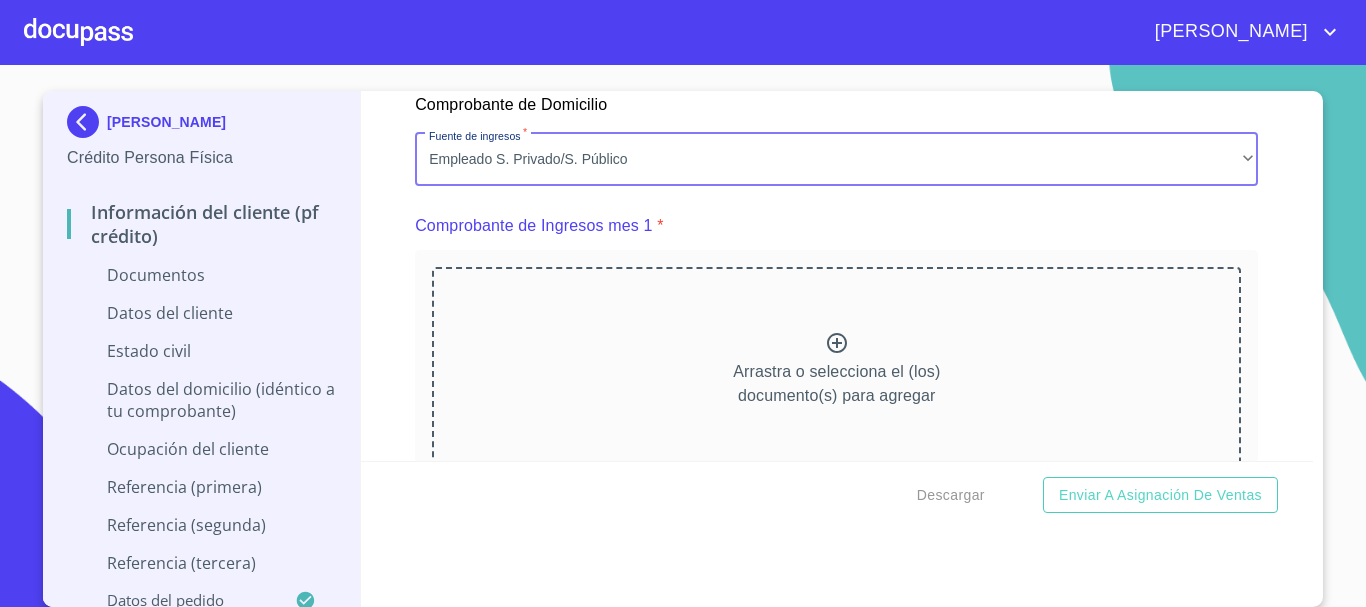 click on "Información del cliente (PF crédito)   Documentos Documento de identificación.   * INE ​ Identificación Oficial * Identificación Oficial Identificación Oficial Comprobante de Domicilio * Comprobante de Domicilio Comprobante de Domicilio Fuente de ingresos   * Empleado S. Privado/S. Público ​ Comprobante de Ingresos mes 1 * [GEOGRAPHIC_DATA] o selecciona el (los) documento(s) para agregar Comprobante de Ingresos mes 2 * [GEOGRAPHIC_DATA] o selecciona el (los) documento(s) para agregar Comprobante de Ingresos mes 3 * Arrastra o selecciona el (los) documento(s) para agregar CURP * [GEOGRAPHIC_DATA] o selecciona el (los) documento(s) para agregar Constancia de situación fiscal Arrastra o selecciona el (los) documento(s) para agregar Datos del cliente Apellido Paterno   * [PERSON_NAME] ​ Apellido Materno   * FLORES ​ Primer nombre   * [PERSON_NAME] ​ Segundo Nombre [PERSON_NAME] ​ Fecha de nacimiento * ​ RFC   * ​ CURP   * ​ ID de Identificación ​ Nacionalidad   * ​ ​ País de nacimiento   * ​ Sexo   * *" at bounding box center [837, 276] 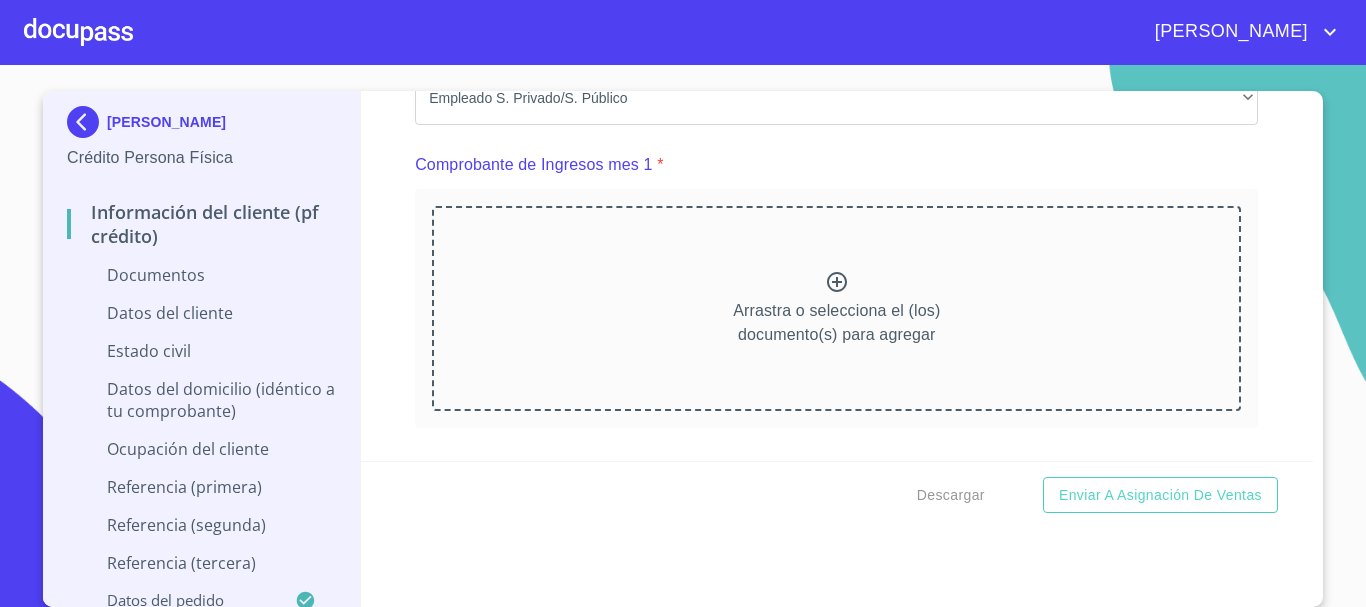 scroll, scrollTop: 1989, scrollLeft: 0, axis: vertical 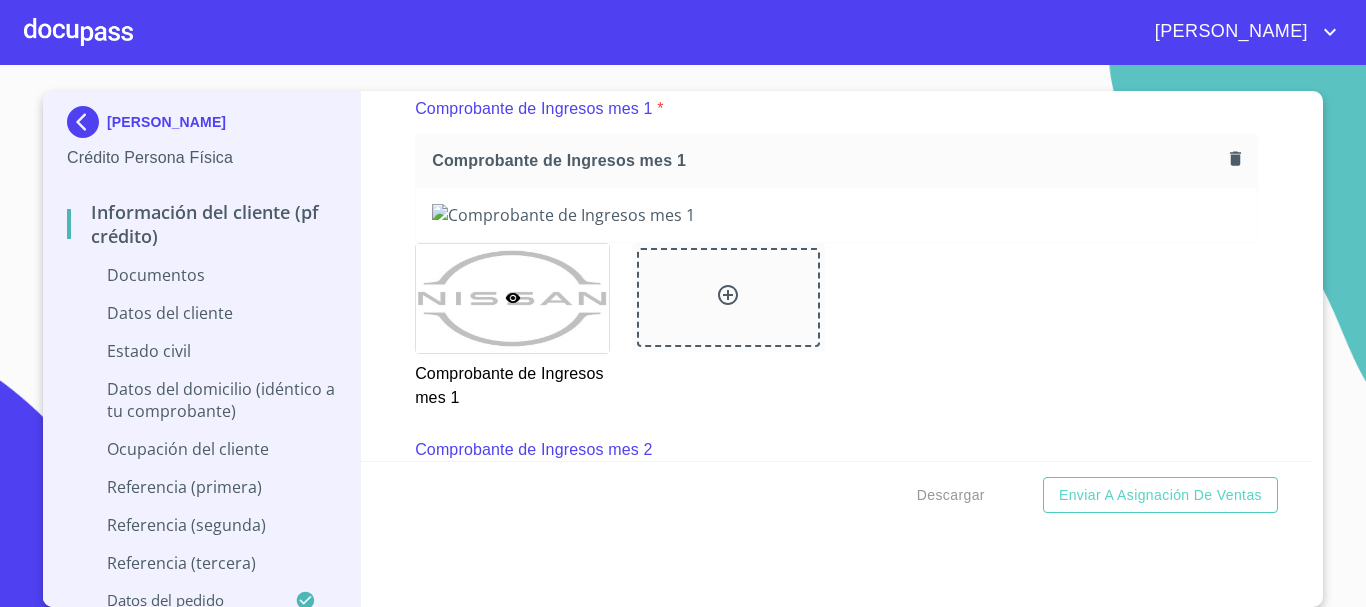 click on "Información del cliente (PF crédito)   Documentos Documento de identificación.   * INE ​ Identificación Oficial * Identificación Oficial Identificación Oficial Comprobante de Domicilio * Comprobante de Domicilio Comprobante de Domicilio Fuente de ingresos   * Empleado S. Privado/S. Público ​ Comprobante de Ingresos mes 1 * Comprobante de Ingresos mes 1 Comprobante de Ingresos mes 1 Comprobante de Ingresos mes 2 Arrastra o selecciona el (los) documento(s) para agregar Comprobante de Ingresos mes 3 Arrastra o selecciona el (los) documento(s) para agregar CURP * [GEOGRAPHIC_DATA] o selecciona el (los) documento(s) para agregar Constancia de situación fiscal Arrastra o selecciona el (los) documento(s) para agregar Datos del cliente Apellido Paterno   * [PERSON_NAME] ​ Apellido Materno   * FLORES ​ Primer nombre   * [PERSON_NAME] ​ Segundo Nombre [PERSON_NAME] ​ Fecha de nacimiento * ​ RFC   * ​ CURP   * ​ ID de Identificación ​ Nacionalidad   * ​ ​ País de nacimiento   * ​ Sexo   * *" at bounding box center [837, 276] 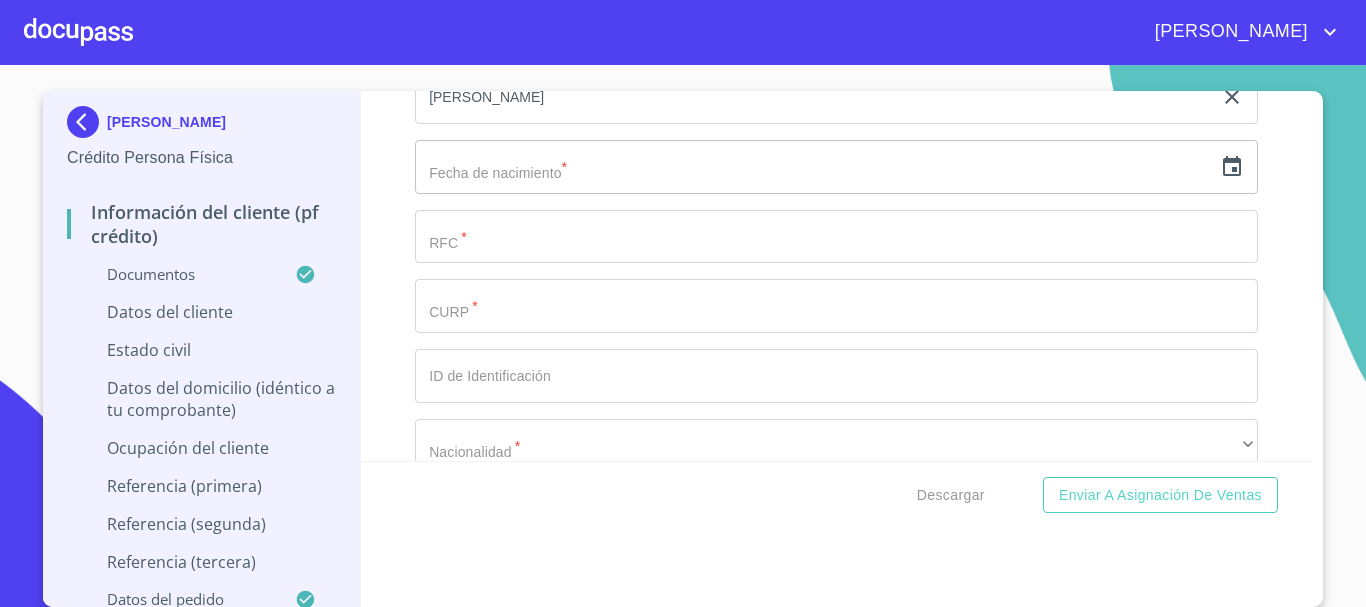 scroll, scrollTop: 4468, scrollLeft: 0, axis: vertical 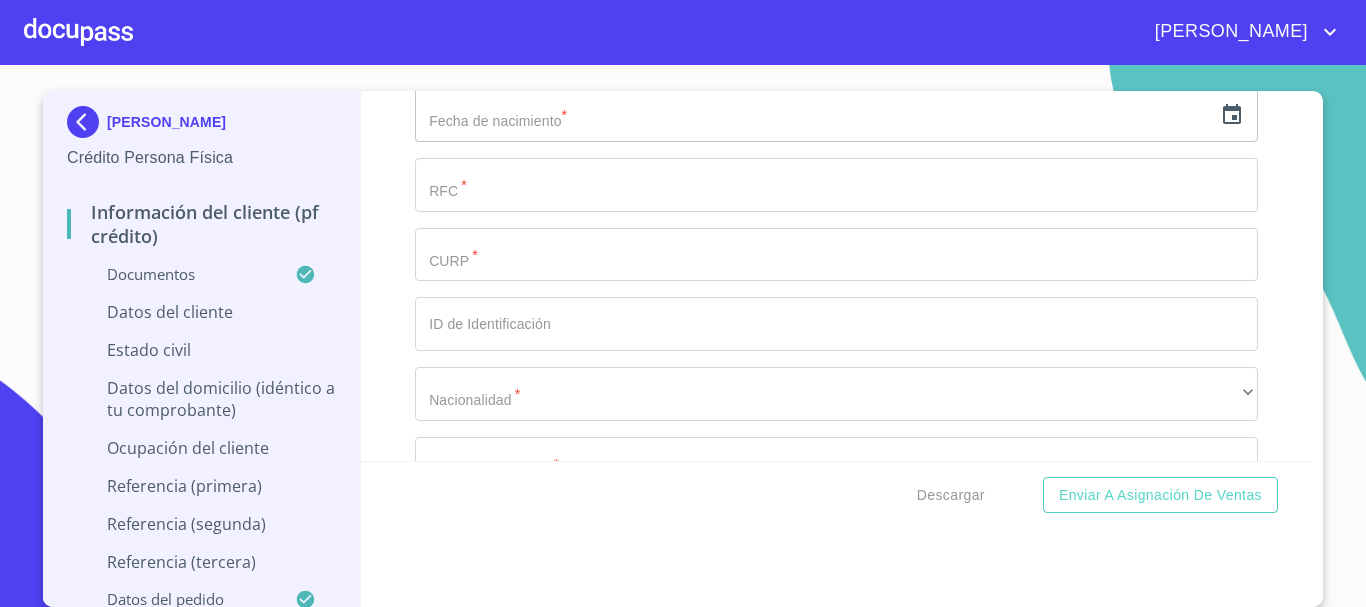 click on "Información del cliente (PF crédito)   Documentos Documento de identificación.   * INE ​ Identificación Oficial * Identificación Oficial Identificación Oficial Comprobante de Domicilio * Comprobante de Domicilio Comprobante de Domicilio Fuente de ingresos   * Empleado S. Privado/S. Público ​ Comprobante de Ingresos mes 1 * Comprobante de Ingresos mes 1 Comprobante de Ingresos mes 1 Comprobante de Ingresos mes 2 Arrastra o selecciona el (los) documento(s) para agregar Comprobante de Ingresos mes 3 Arrastra o selecciona el (los) documento(s) para agregar CURP * CURP CURP Constancia de situación fiscal Constancia de situación fiscal Constancia de situación fiscal Datos del cliente [PERSON_NAME]   * [PERSON_NAME] ​ Apellido Materno   * FLORES ​ Primer nombre   * [PERSON_NAME] ​ Segundo Nombre [PERSON_NAME] ​ Fecha de nacimiento * ​ RFC   * ​ CURP   * ​ ID de Identificación ​ Nacionalidad   * ​ ​ País de nacimiento   * ​ Sexo   * ​ ​ MXN Celular   * [PHONE_NUMBER] ​" at bounding box center [837, 276] 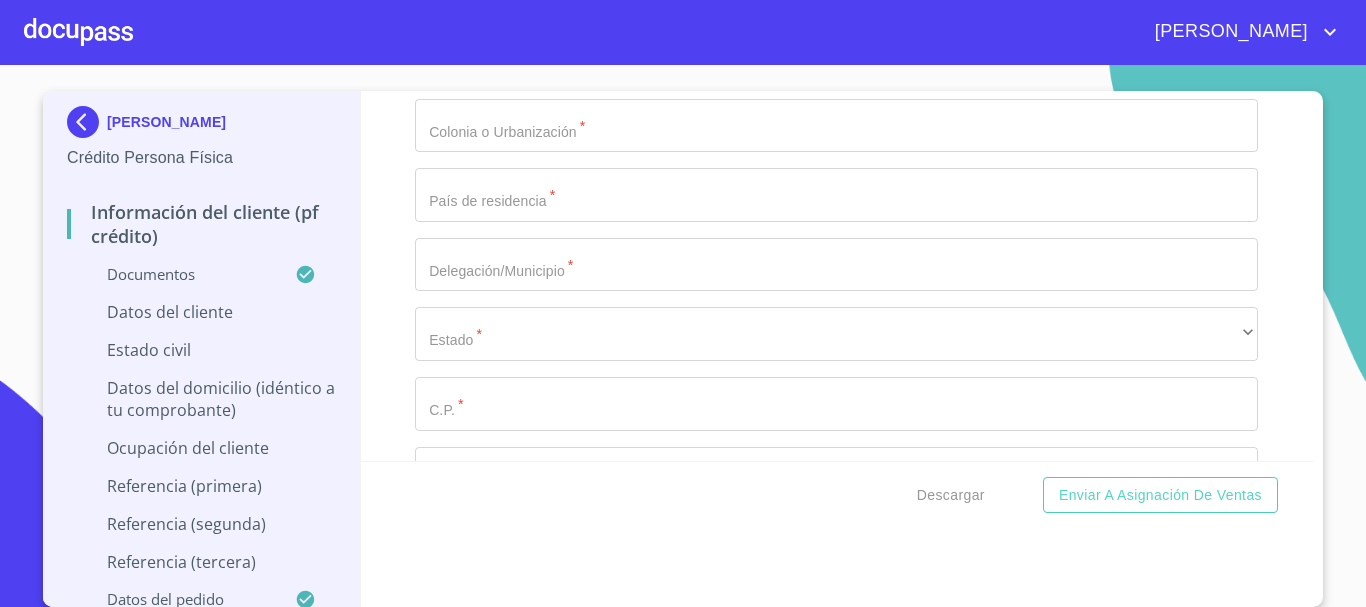 scroll, scrollTop: 5668, scrollLeft: 0, axis: vertical 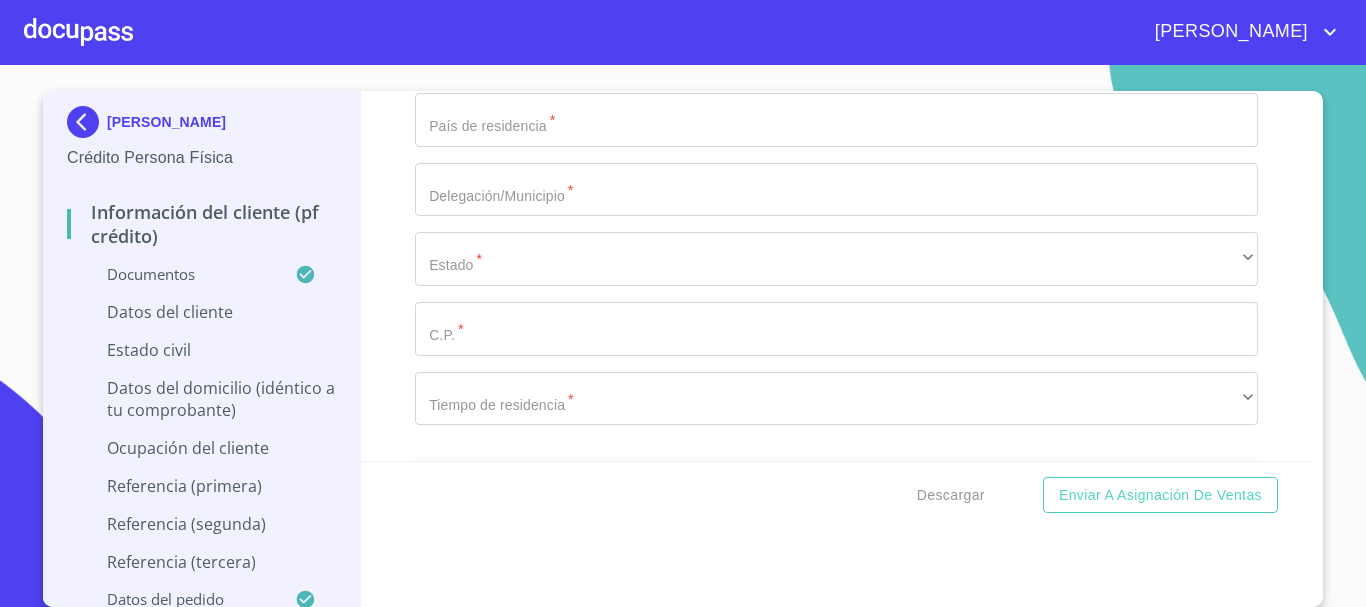 click on "Información del cliente (PF crédito)   Documentos Documento de identificación.   * INE ​ Identificación Oficial * Identificación Oficial Identificación Oficial Comprobante de Domicilio * Comprobante de Domicilio Comprobante de Domicilio Fuente de ingresos   * Empleado S. Privado/S. Público ​ Comprobante de Ingresos mes 1 * Comprobante de Ingresos mes 1 Comprobante de Ingresos mes 1 Comprobante de Ingresos mes 2 Arrastra o selecciona el (los) documento(s) para agregar Comprobante de Ingresos mes 3 Arrastra o selecciona el (los) documento(s) para agregar CURP * CURP CURP Constancia de situación fiscal Constancia de situación fiscal Constancia de situación fiscal Constancia de situación fiscal Datos del cliente [PERSON_NAME]   * [PERSON_NAME] ​ Apellido Materno   * FLORES ​ Primer nombre   * [PERSON_NAME] ​ Segundo Nombre [PERSON_NAME] ​ Fecha de nacimiento * ​ RFC   * ​ CURP   * ​ ID de Identificación ​ Nacionalidad   * ​ ​ País de nacimiento   * ​ Sexo   * ​ ​ *" at bounding box center [837, 276] 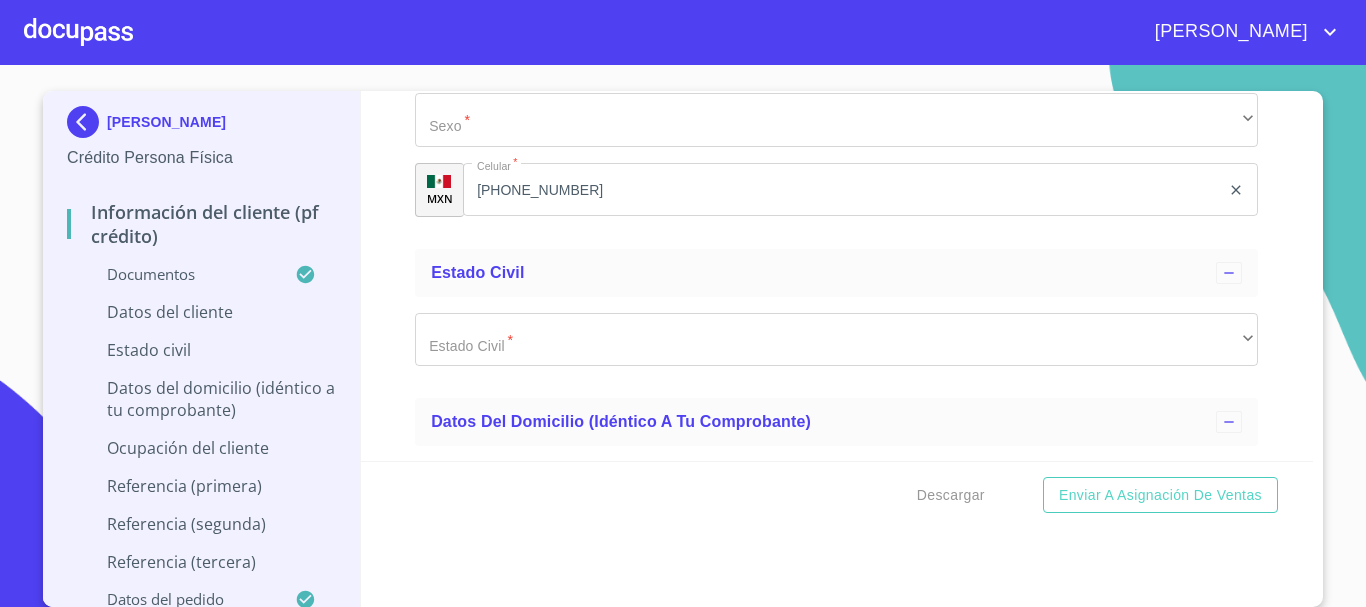 scroll, scrollTop: 4868, scrollLeft: 0, axis: vertical 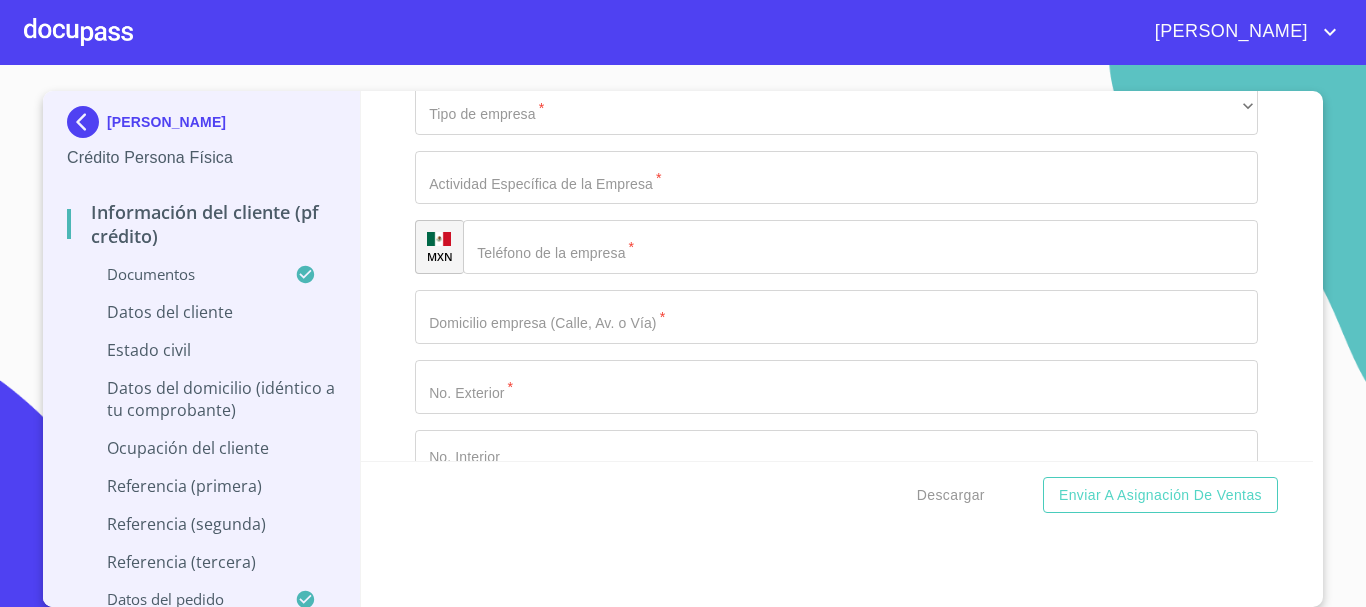 click 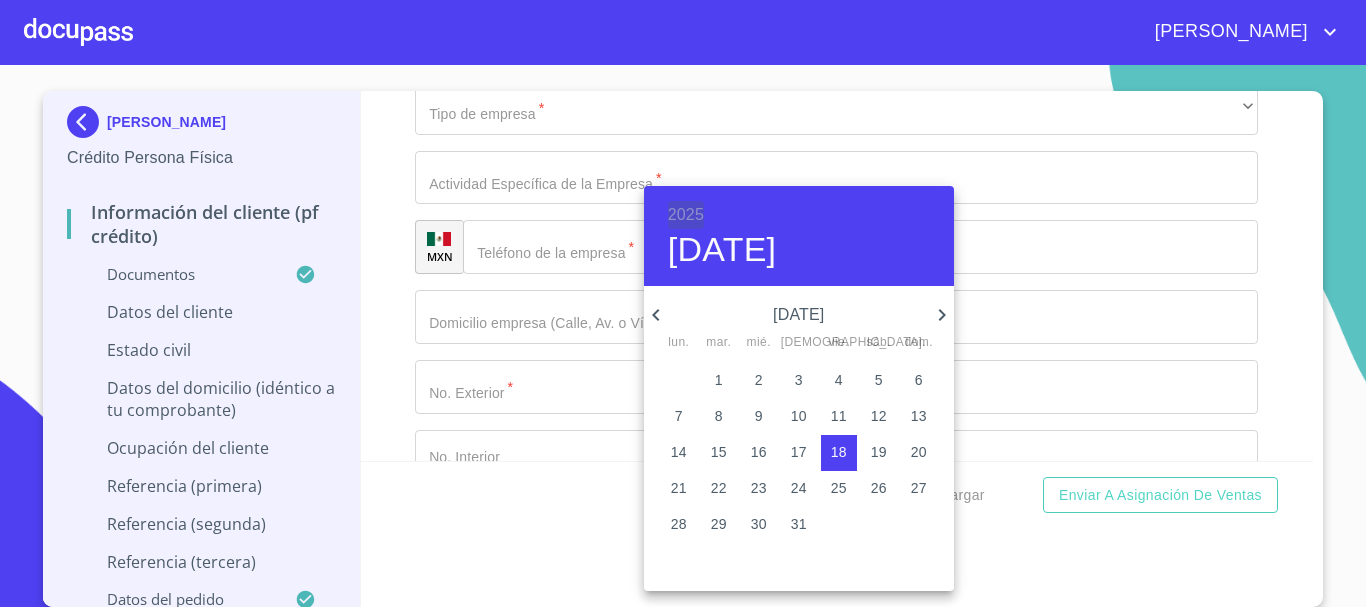click on "2025" at bounding box center (686, 215) 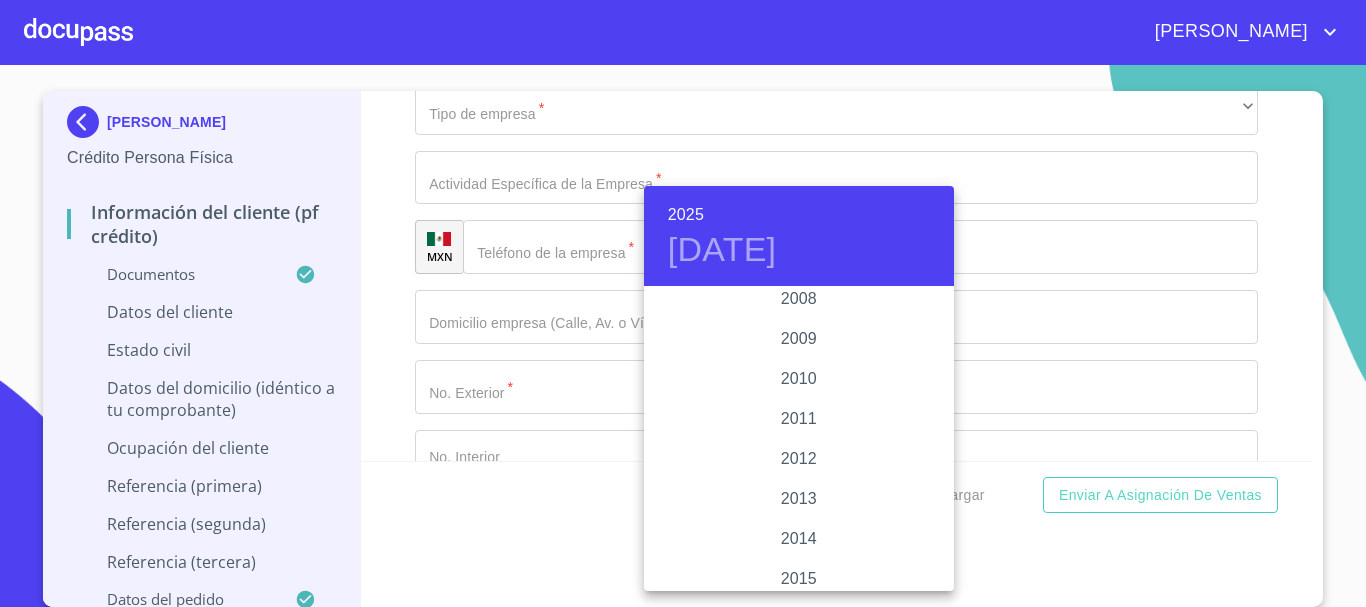scroll, scrollTop: 3280, scrollLeft: 0, axis: vertical 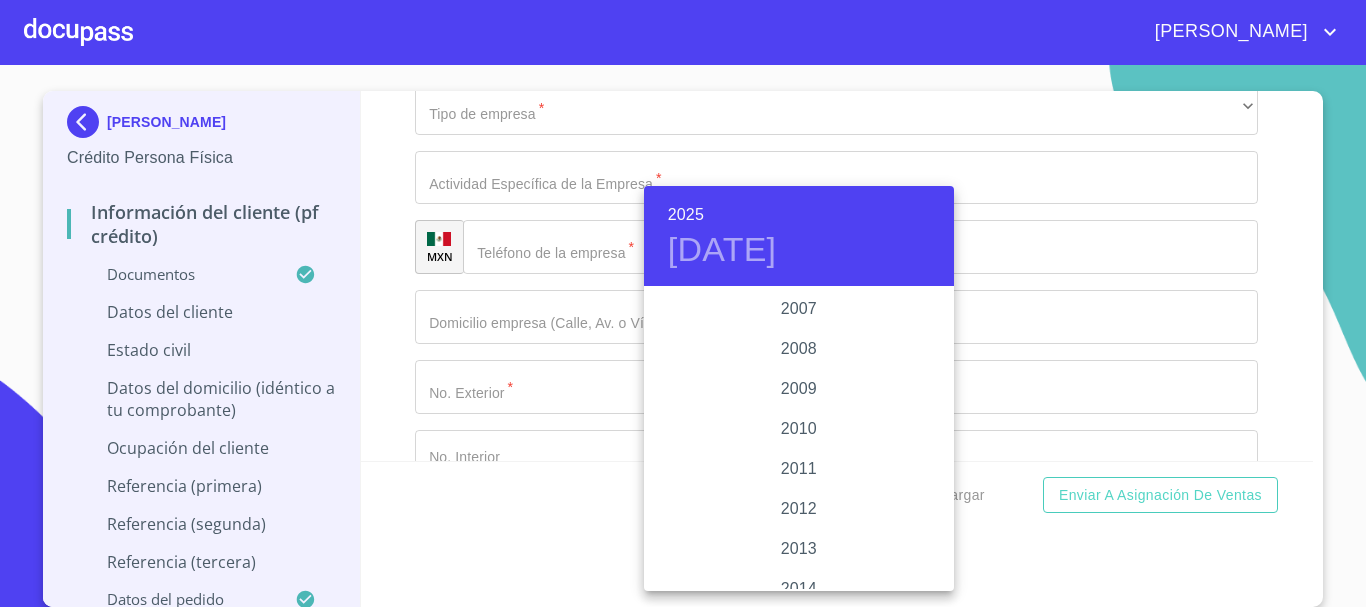 click on "2025" at bounding box center [686, 215] 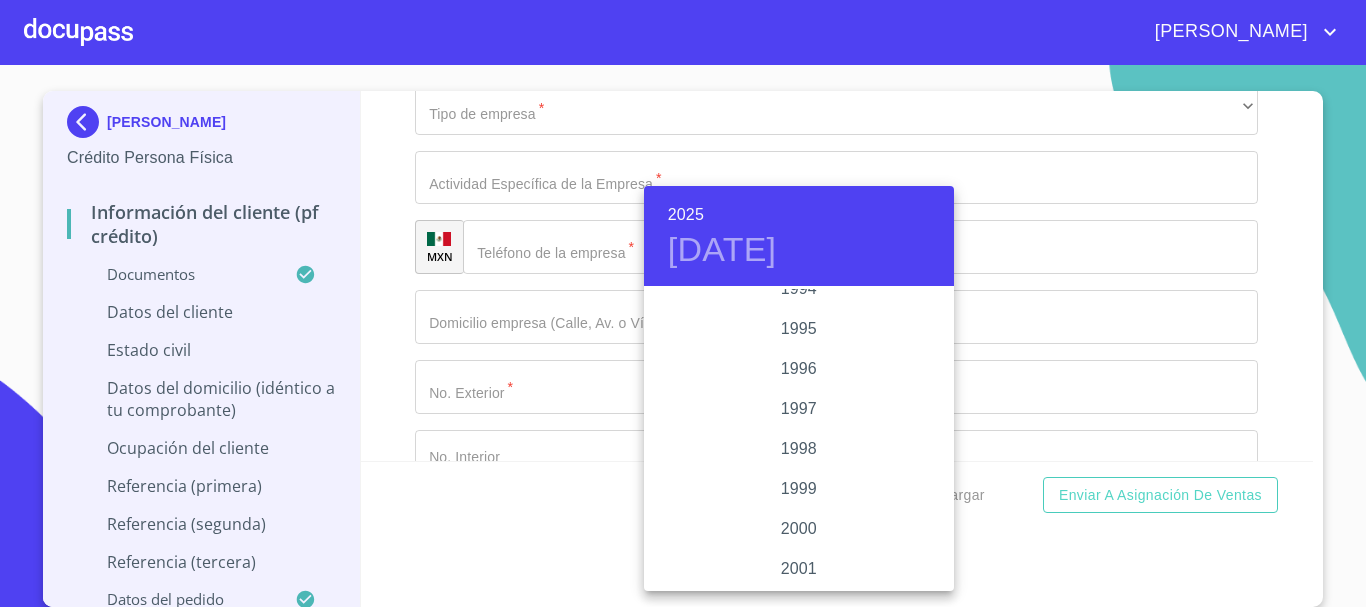 scroll, scrollTop: 2680, scrollLeft: 0, axis: vertical 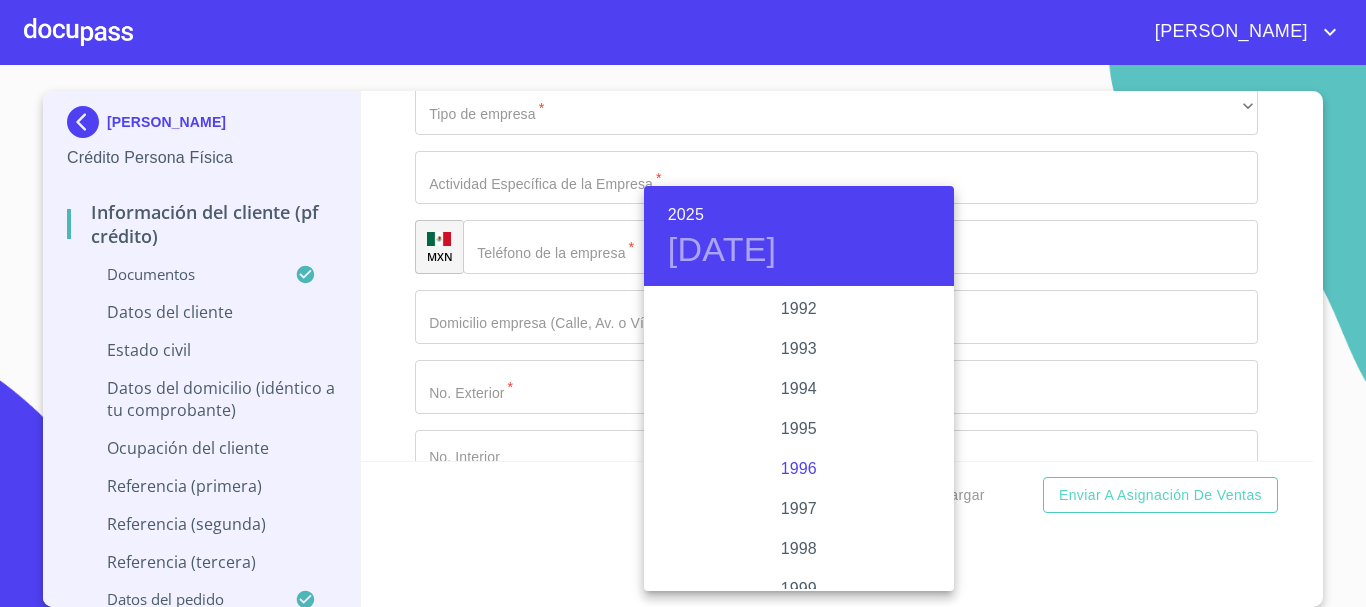click on "1996" at bounding box center [799, 469] 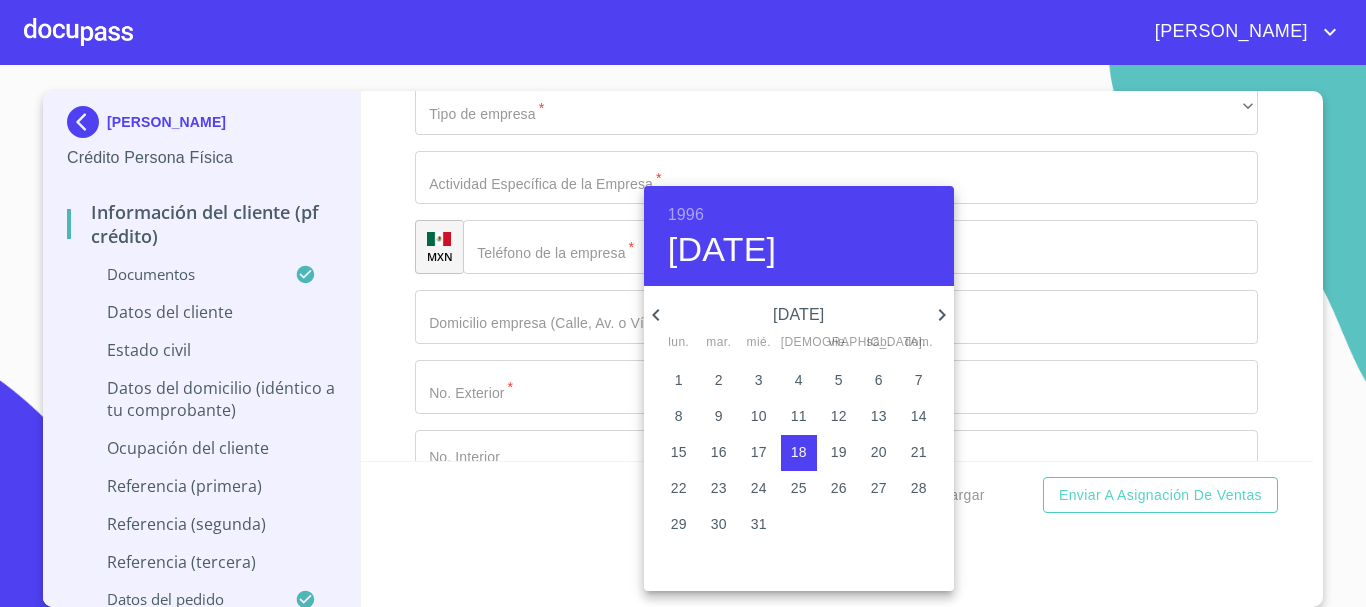 click 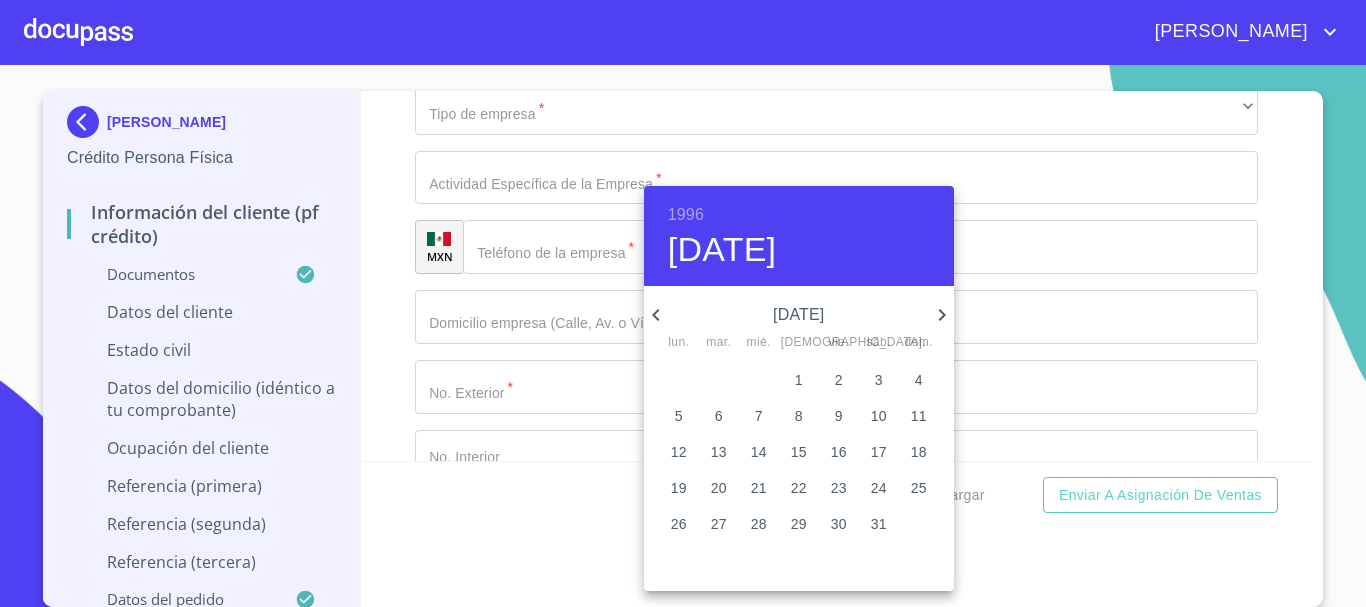 click on "1" at bounding box center (799, 380) 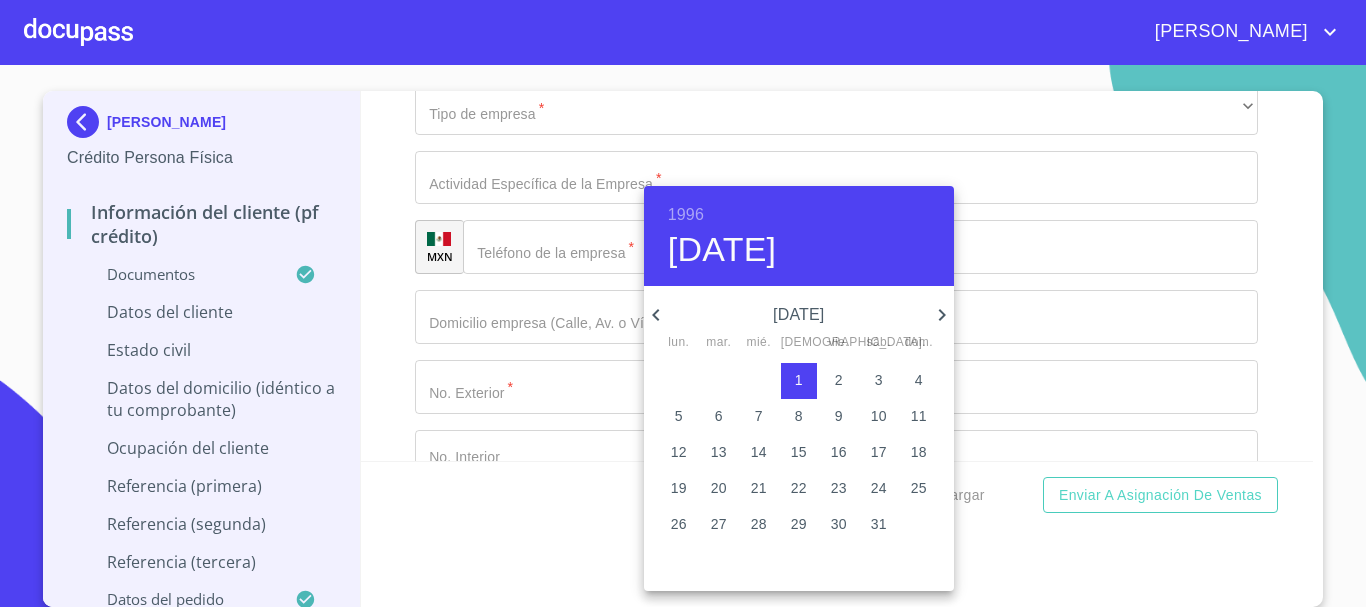click at bounding box center [683, 303] 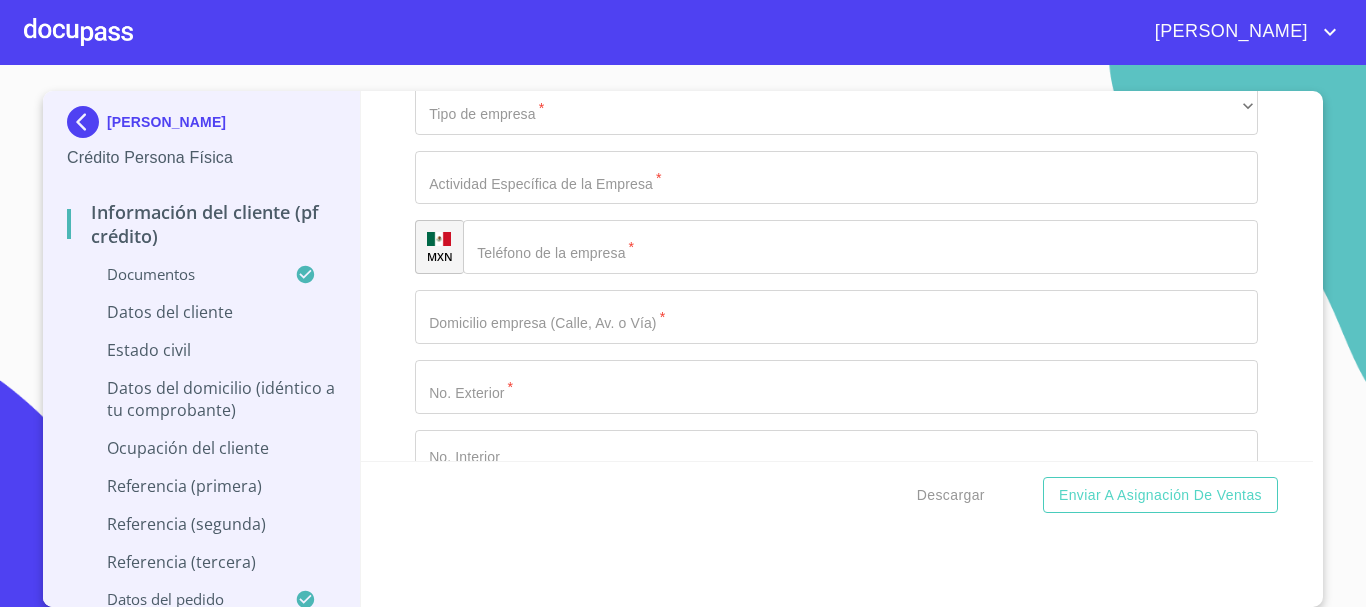 click on "Documento de identificación.   *" at bounding box center [813, -2221] 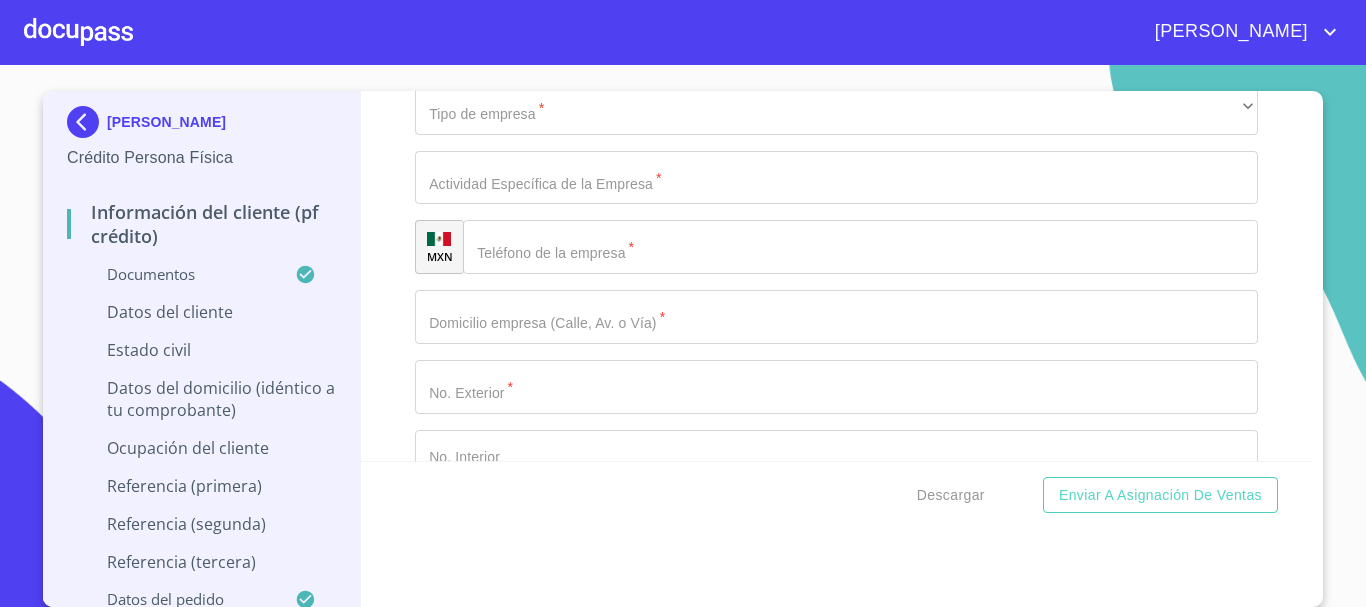 click on "Documento de identificación.   *" at bounding box center [836, -1803] 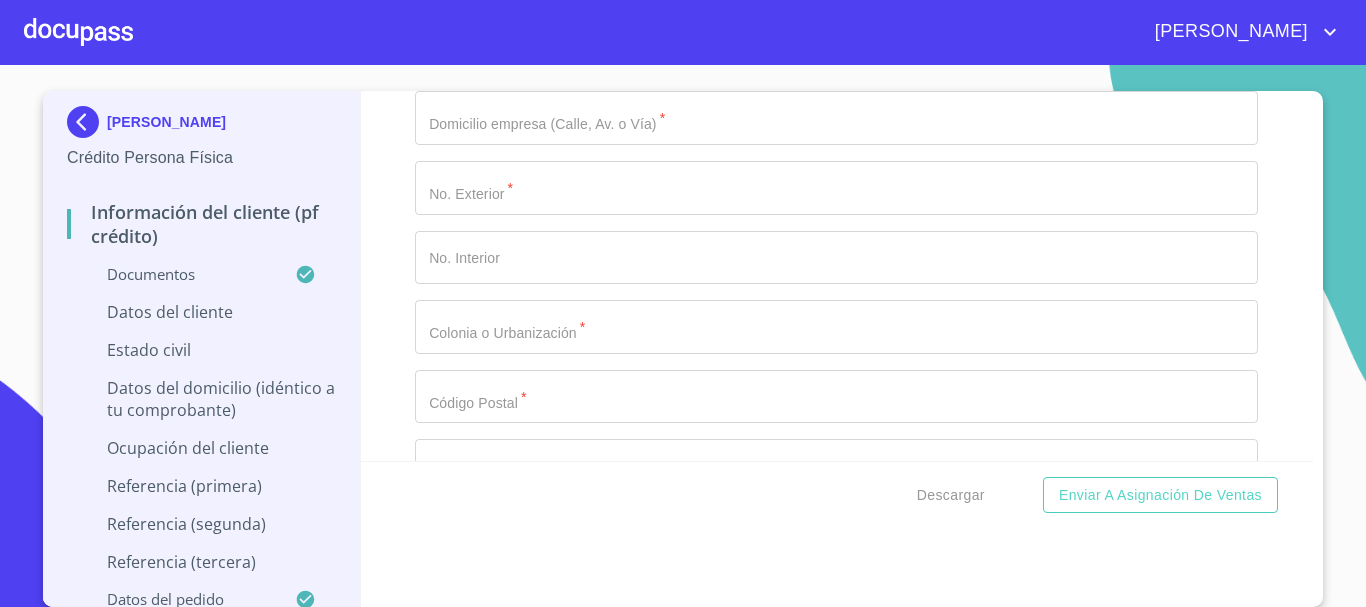 scroll, scrollTop: 6726, scrollLeft: 0, axis: vertical 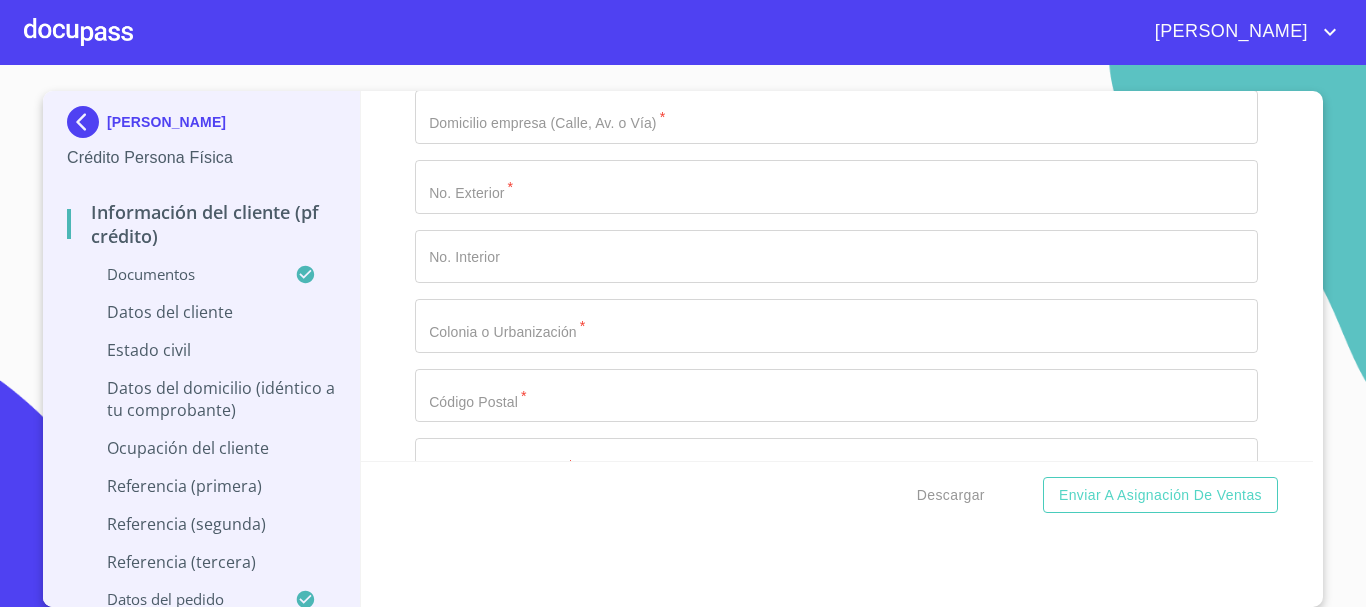 click on "​" at bounding box center (836, -1864) 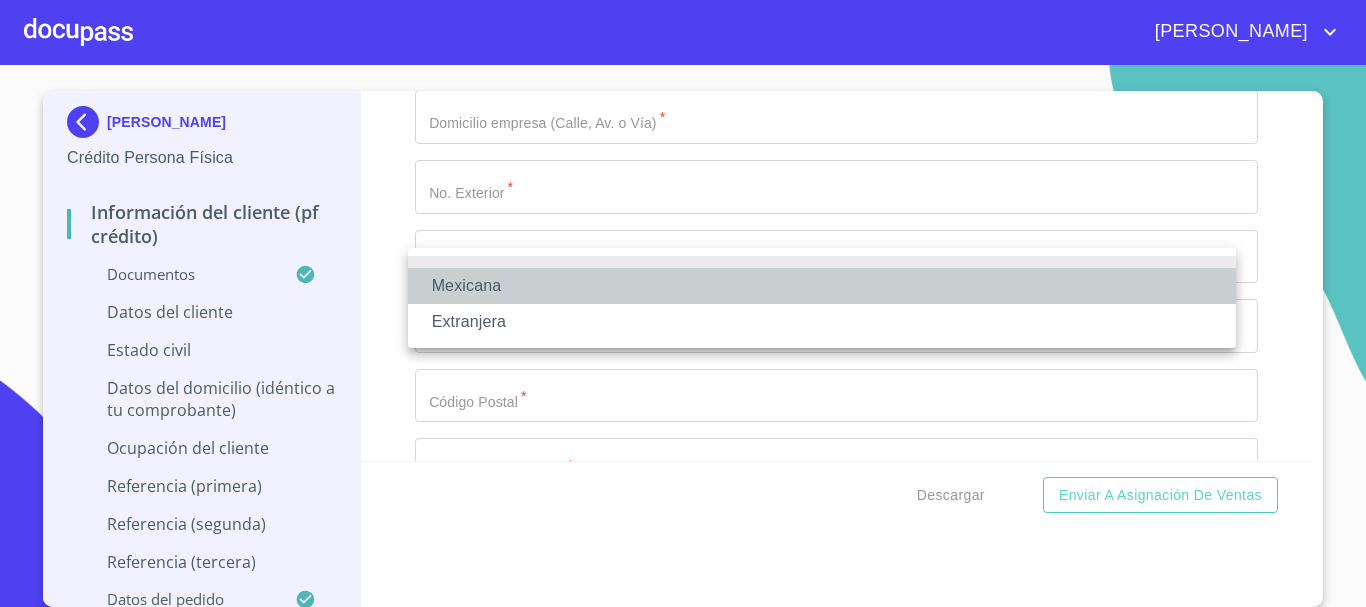 click on "Mexicana" at bounding box center [822, 286] 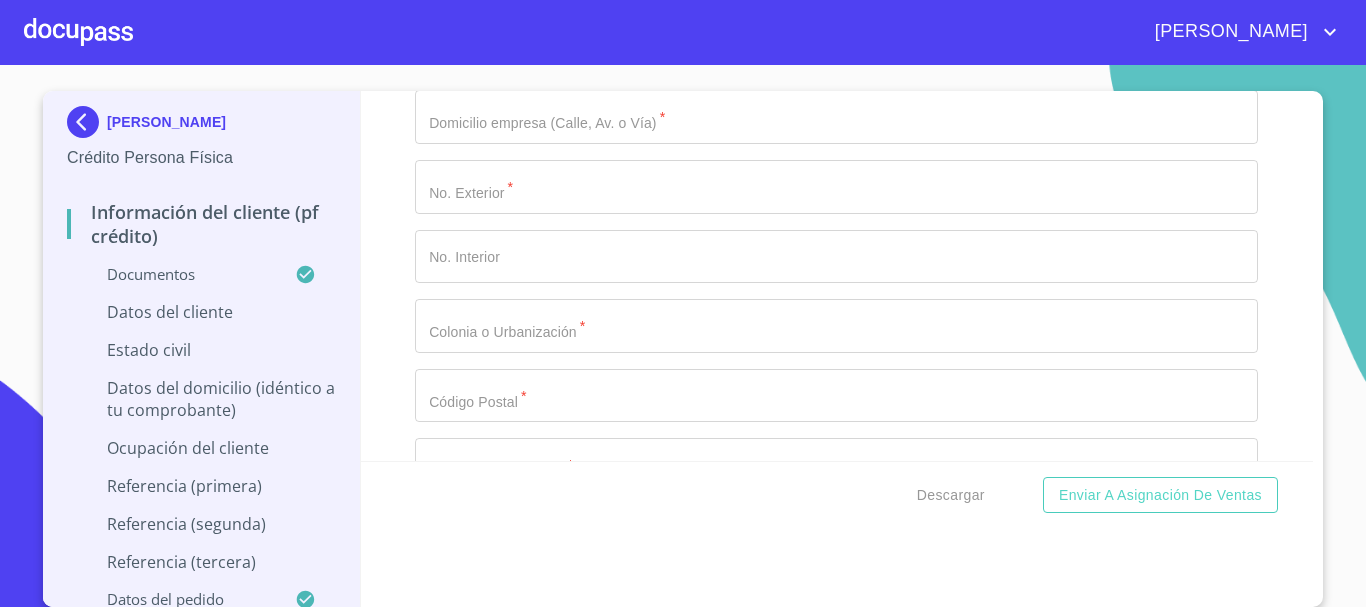 click on "Documento de identificación.   *" at bounding box center (836, -1794) 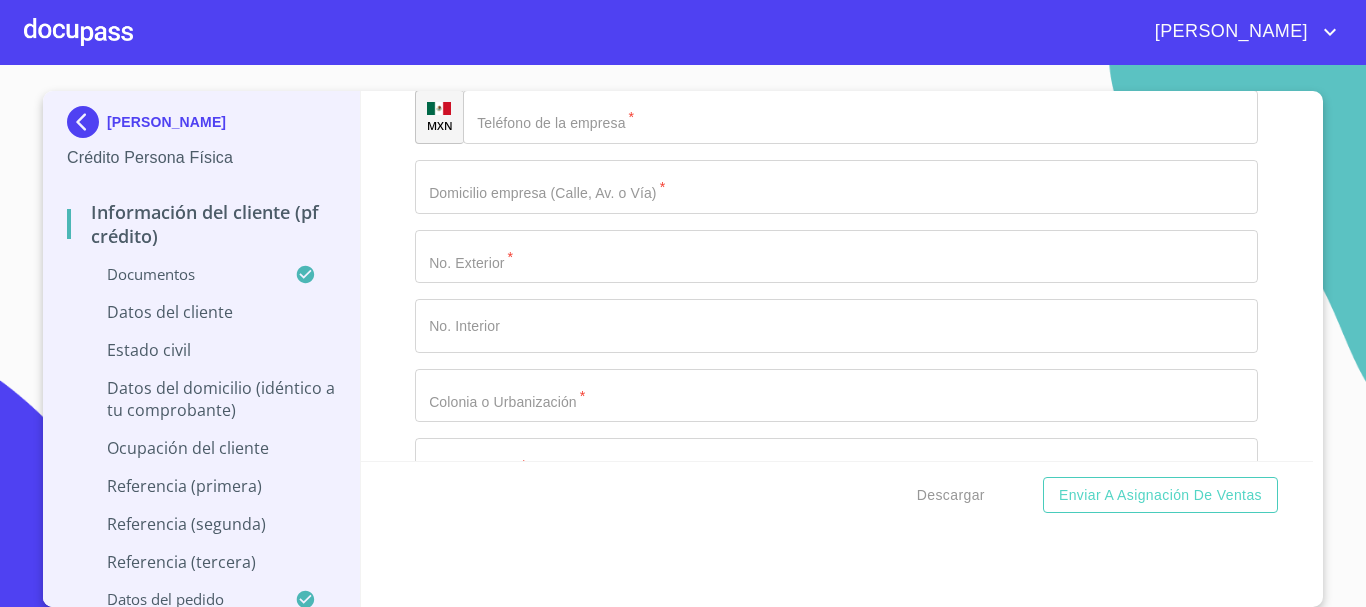 type on "[GEOGRAPHIC_DATA]" 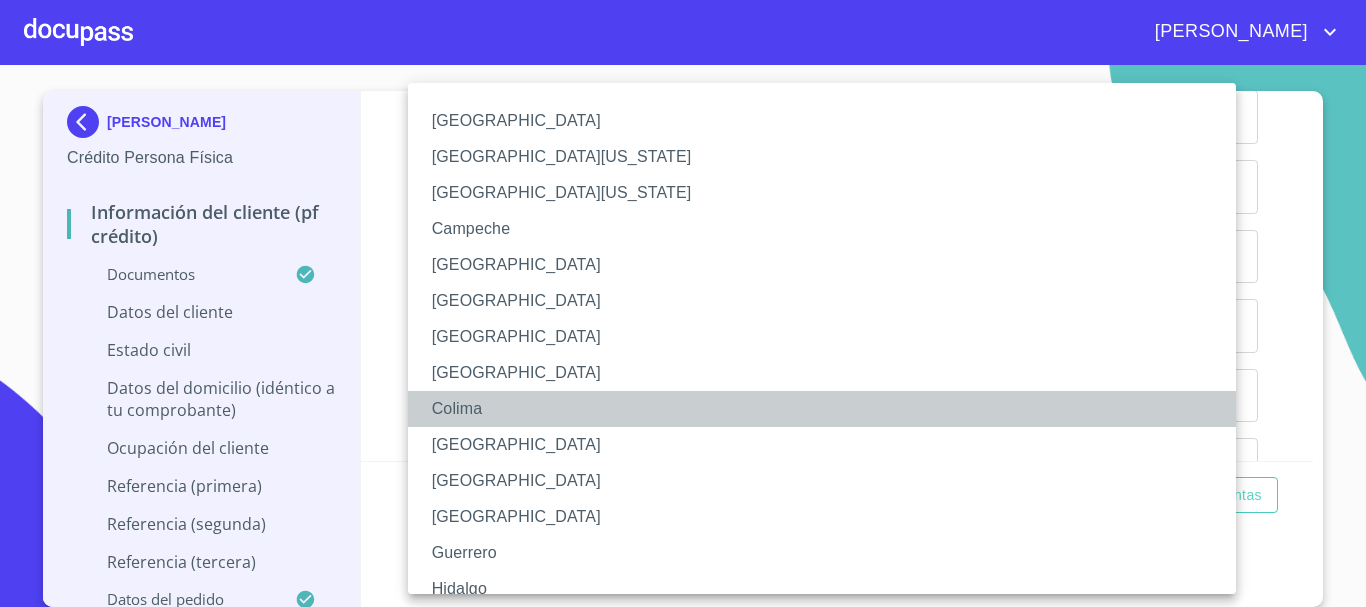 click on "Colima" at bounding box center [829, 409] 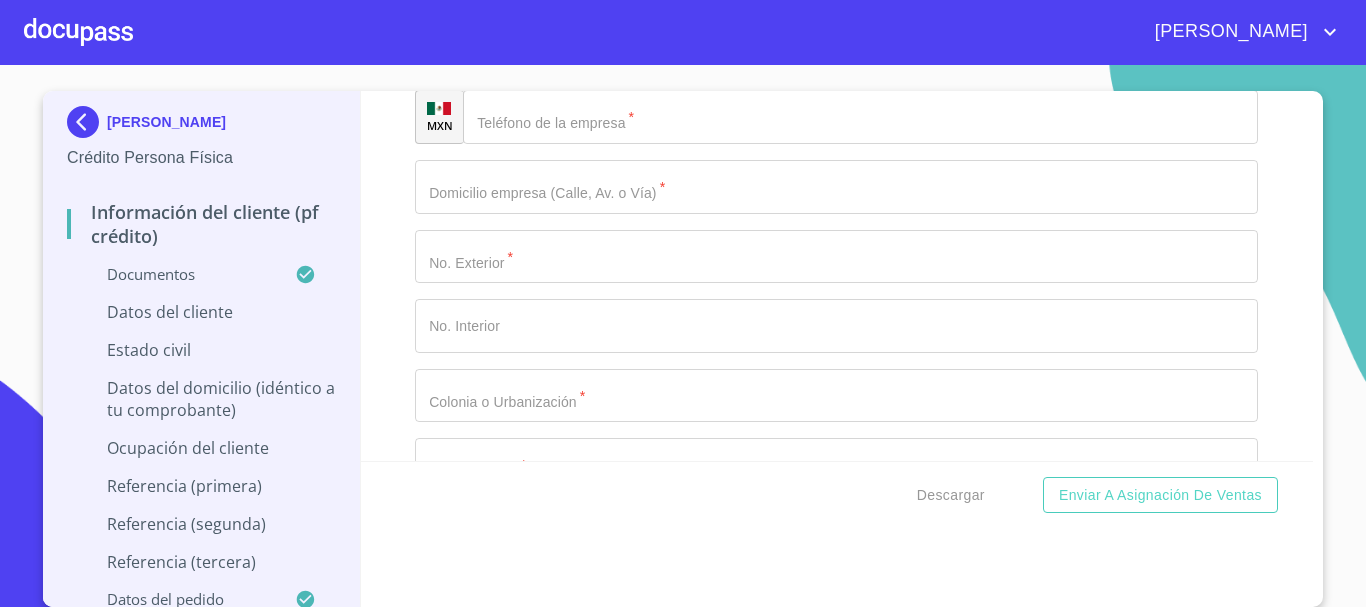 click on "Colima" at bounding box center [836, -1725] 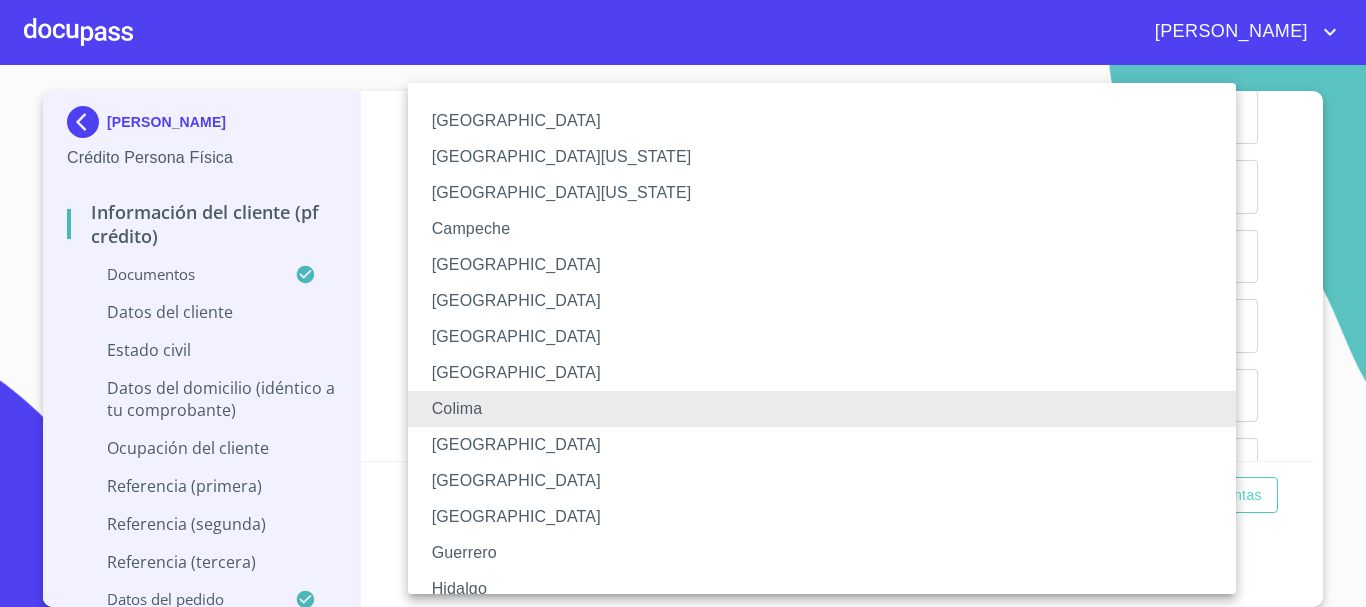 type 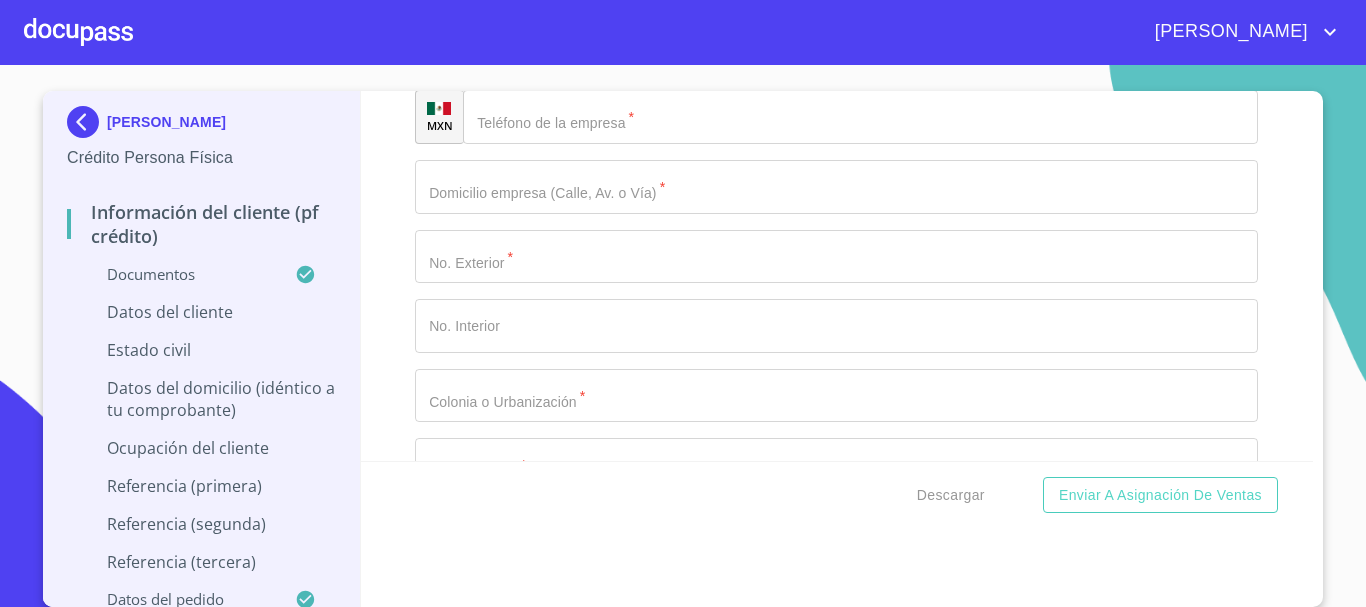 click on "Información del cliente (PF crédito)   Documentos Documento de identificación.   * INE ​ Identificación Oficial * Identificación Oficial Identificación Oficial Comprobante de Domicilio * Comprobante de Domicilio Comprobante de Domicilio Fuente de ingresos   * Empleado S. Privado/S. Público ​ Comprobante de Ingresos mes 1 * Comprobante de Ingresos mes 1 Comprobante de Ingresos mes 1 Comprobante de Ingresos mes 2 Arrastra o selecciona el (los) documento(s) para agregar Comprobante de Ingresos mes 3 Arrastra o selecciona el (los) documento(s) para agregar CURP * CURP CURP Constancia de situación fiscal Constancia de situación fiscal Constancia de situación fiscal Constancia de situación fiscal Datos del cliente [PERSON_NAME]   * [PERSON_NAME] ​ Apellido Materno   * FLORES ​ Primer nombre   * [PERSON_NAME] ​ Segundo Nombre [PERSON_NAME] ​ Fecha de nacimiento * [DEMOGRAPHIC_DATA] ​ RFC   * GOFM9608012T4 ​ CURP   * GOFM960801MJCDLY01 ​ ID de Identificación ​ Nacionalidad   * Mexicana" at bounding box center [837, 276] 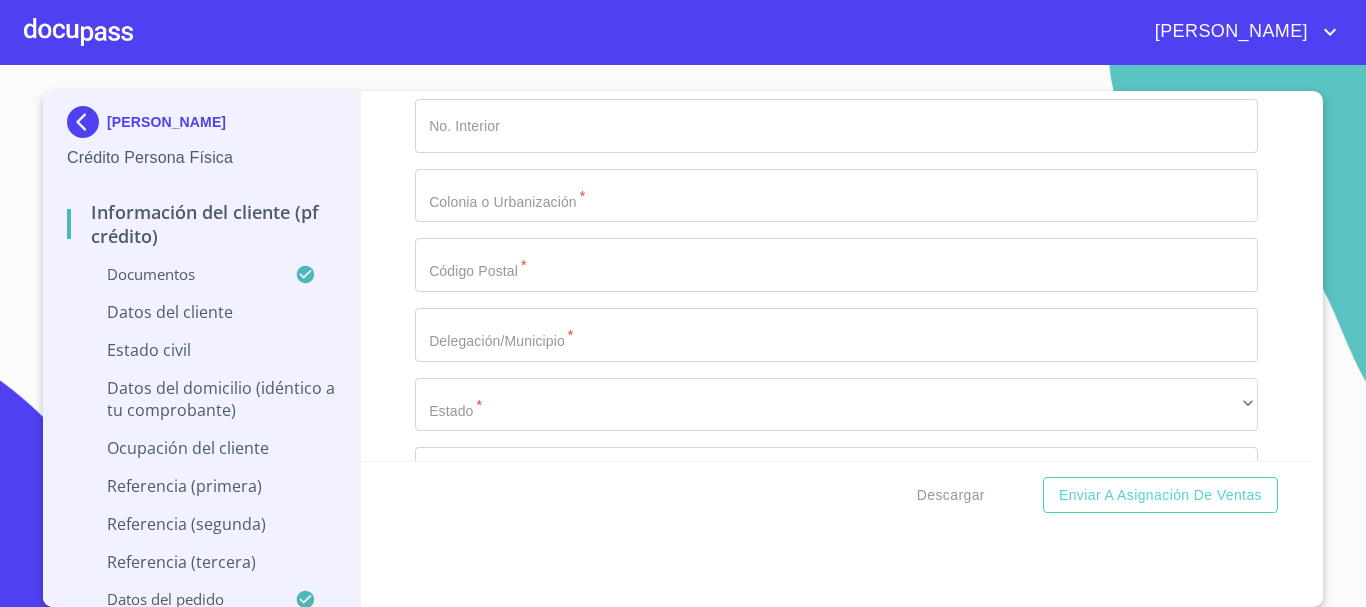 click on "​" at bounding box center [836, -1855] 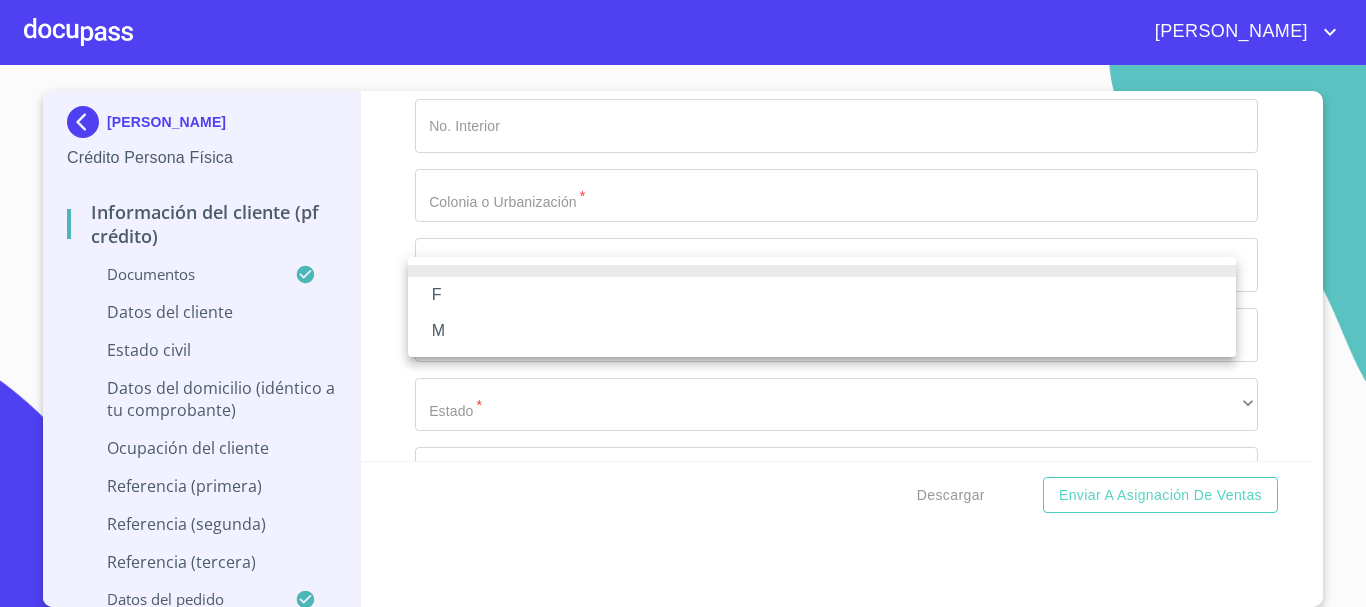 click on "F" at bounding box center [822, 295] 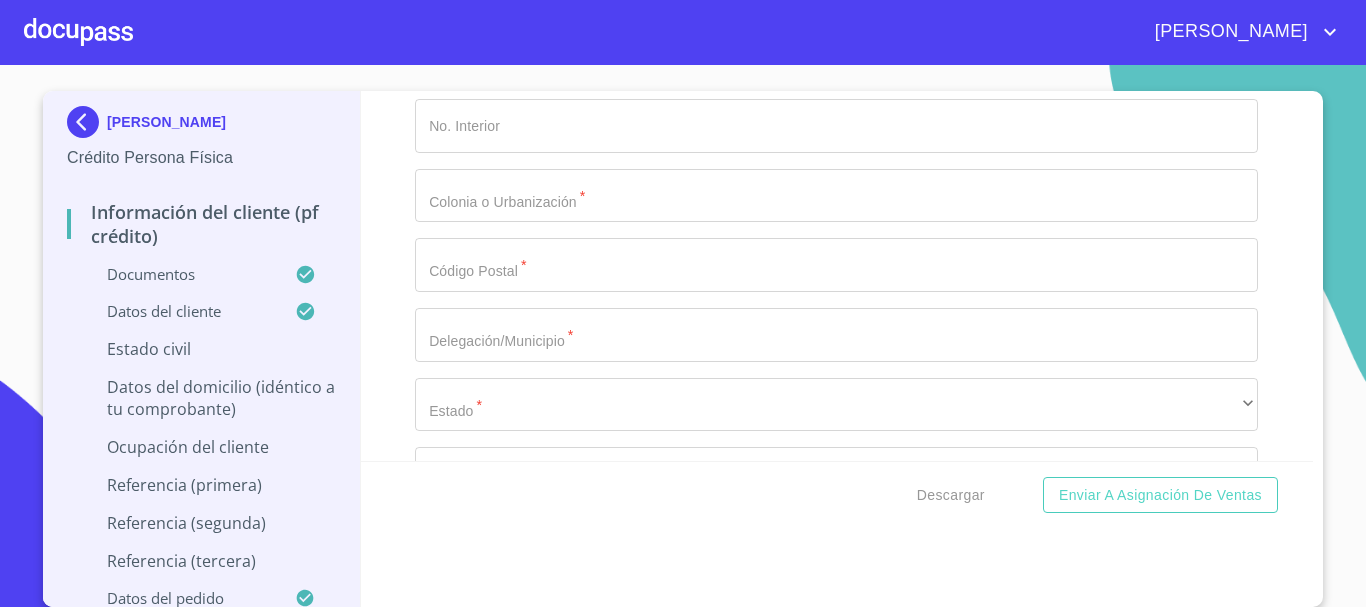 click on "Información del cliente (PF crédito)   Documentos Documento de identificación.   * INE ​ Identificación Oficial * Identificación Oficial Identificación Oficial Comprobante de Domicilio * Comprobante de Domicilio Comprobante de Domicilio Fuente de ingresos   * Empleado S. Privado/S. Público ​ Comprobante de Ingresos mes 1 * Comprobante de Ingresos mes 1 Comprobante de Ingresos mes 1 Comprobante de Ingresos mes 2 Arrastra o selecciona el (los) documento(s) para agregar Comprobante de Ingresos mes 3 Arrastra o selecciona el (los) documento(s) para agregar CURP * CURP CURP Constancia de situación fiscal Constancia de situación fiscal Constancia de situación fiscal Constancia de situación fiscal Datos del cliente [PERSON_NAME]   * [PERSON_NAME] ​ Apellido Materno   * FLORES ​ Primer nombre   * [PERSON_NAME] ​ Segundo Nombre [PERSON_NAME] ​ Fecha de nacimiento * [DEMOGRAPHIC_DATA] ​ RFC   * GOFM9608012T4 ​ CURP   * GOFM960801MJCDLY01 ​ ID de Identificación ​ Nacionalidad   * Mexicana" at bounding box center [837, 276] 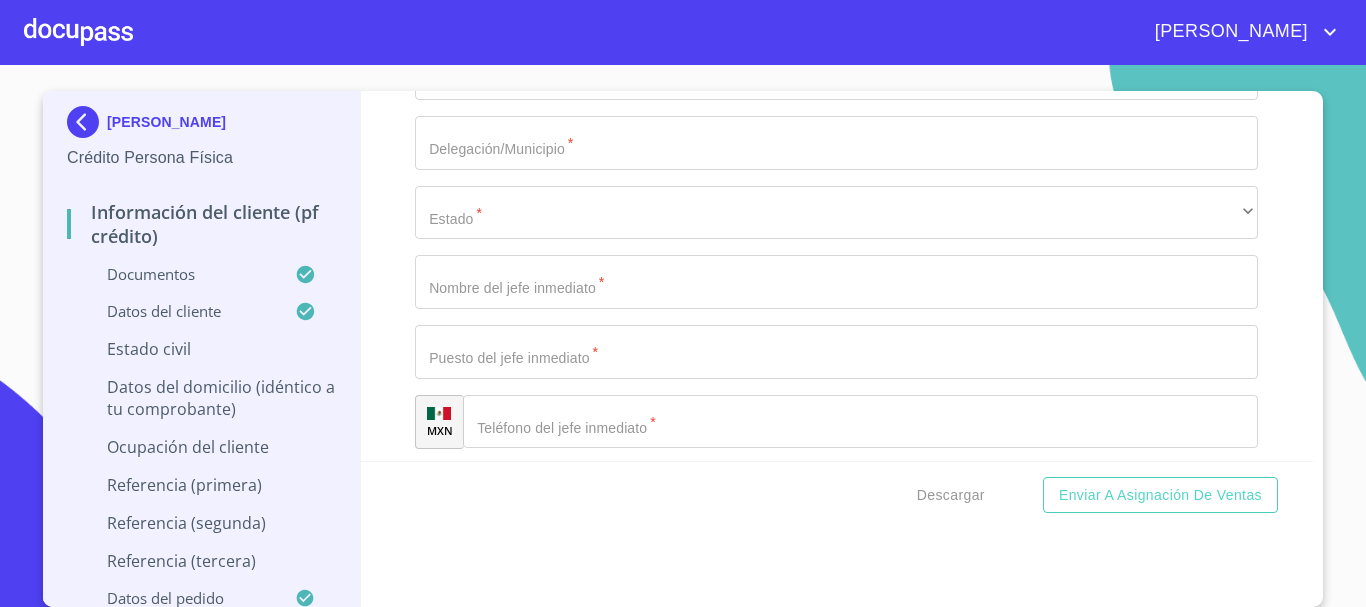 scroll, scrollTop: 7126, scrollLeft: 0, axis: vertical 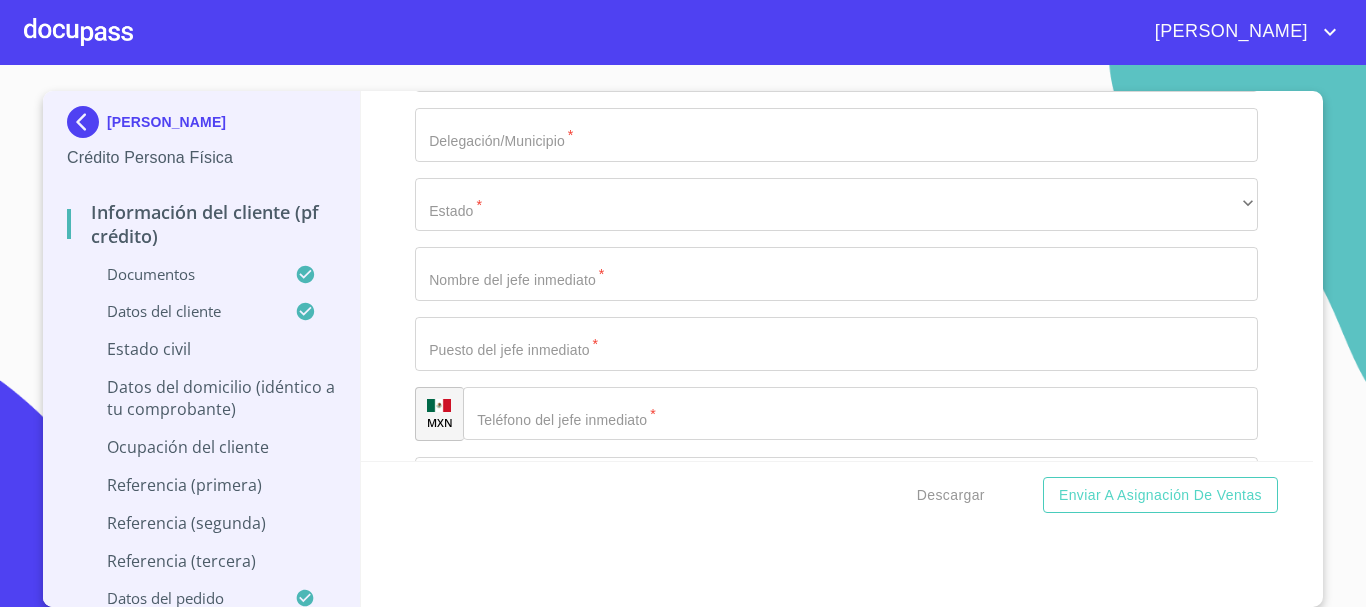 click on "​" at bounding box center (836, -1836) 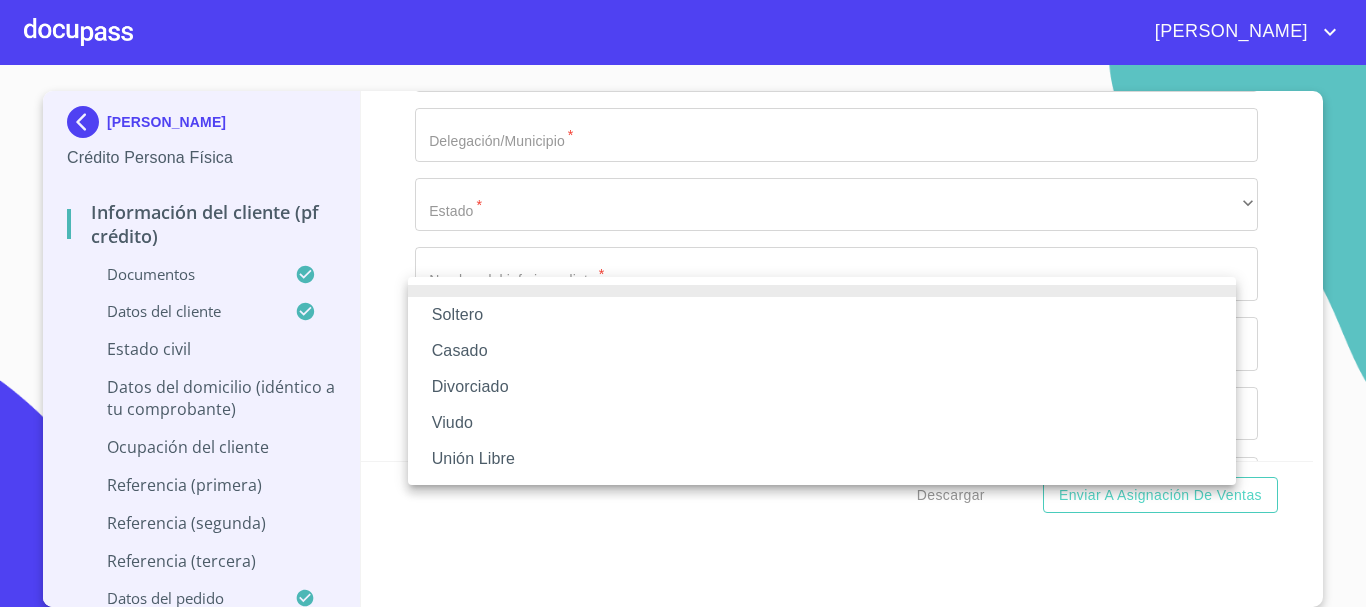 click on "Soltero" at bounding box center (822, 315) 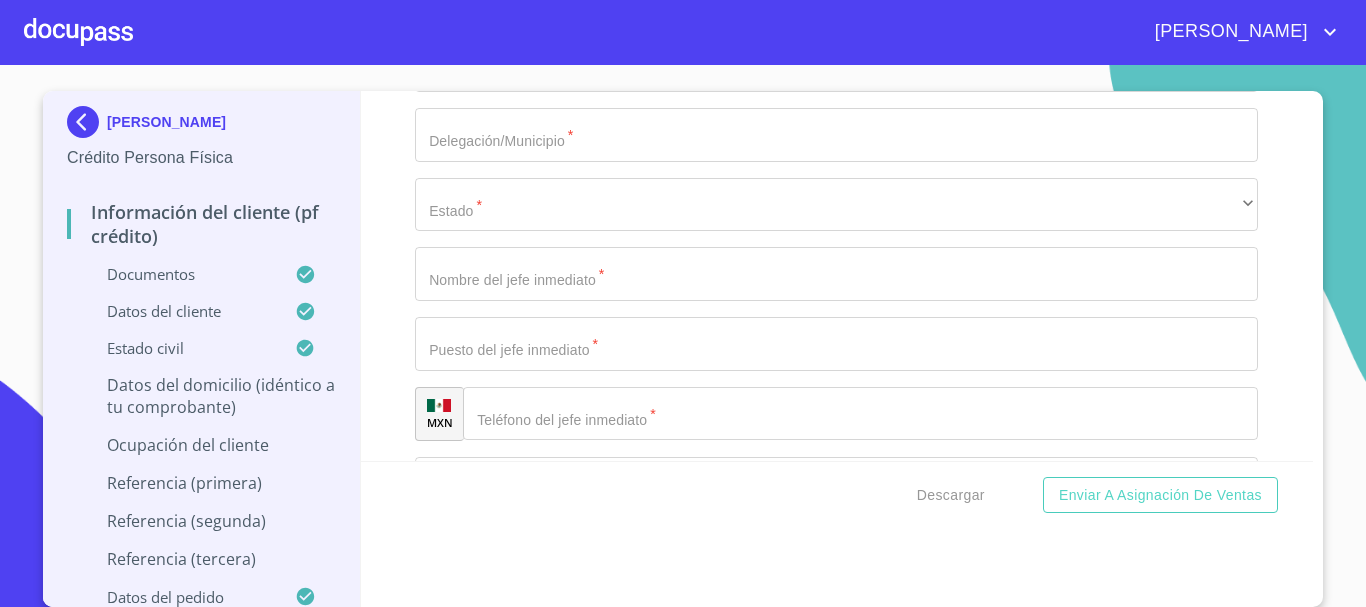 click on "Información del cliente (PF crédito)   Documentos Documento de identificación.   * INE ​ Identificación Oficial * Identificación Oficial Identificación Oficial Comprobante de Domicilio * Comprobante de Domicilio Comprobante de Domicilio Fuente de ingresos   * Empleado S. Privado/S. Público ​ Comprobante de Ingresos mes 1 * Comprobante de Ingresos mes 1 Comprobante de Ingresos mes 1 Comprobante de Ingresos mes 2 Arrastra o selecciona el (los) documento(s) para agregar Comprobante de Ingresos mes 3 Arrastra o selecciona el (los) documento(s) para agregar CURP * CURP CURP Constancia de situación fiscal Constancia de situación fiscal Constancia de situación fiscal Constancia de situación fiscal Datos del cliente [PERSON_NAME]   * [PERSON_NAME] ​ Apellido Materno   * FLORES ​ Primer nombre   * [PERSON_NAME] ​ Segundo Nombre [PERSON_NAME] ​ Fecha de nacimiento * [DEMOGRAPHIC_DATA] ​ RFC   * GOFM9608012T4 ​ CURP   * GOFM960801MJCDLY01 ​ ID de Identificación ​ Nacionalidad   * Mexicana" at bounding box center [837, 276] 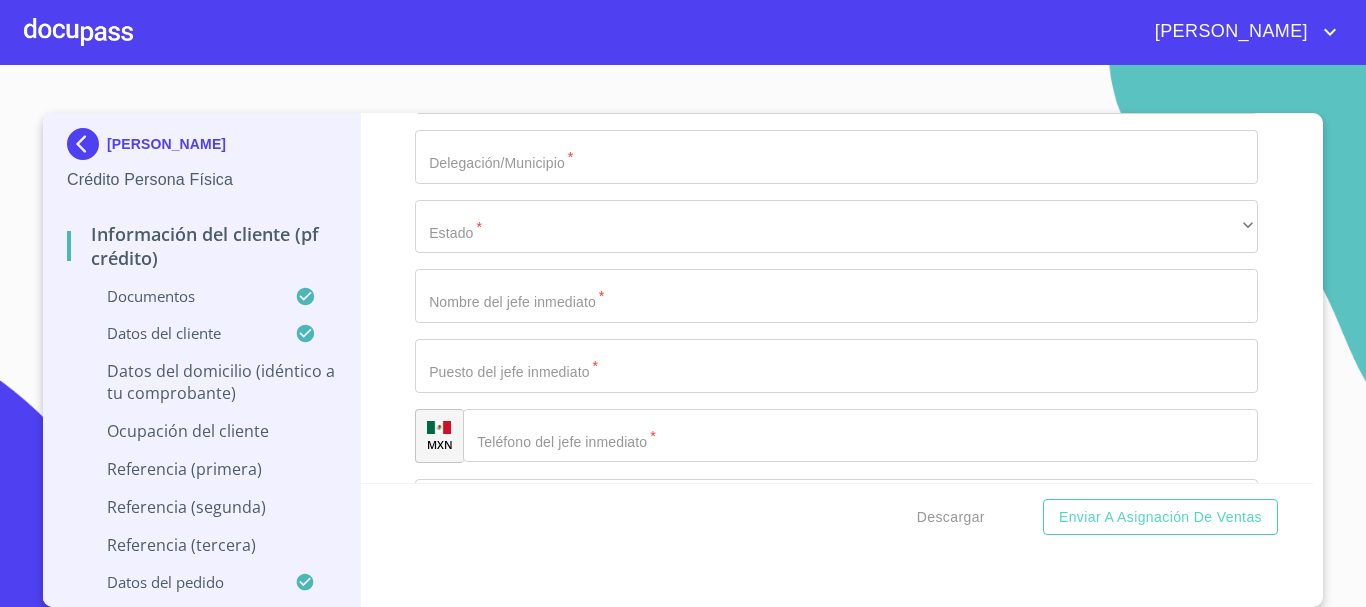 scroll, scrollTop: 7326, scrollLeft: 0, axis: vertical 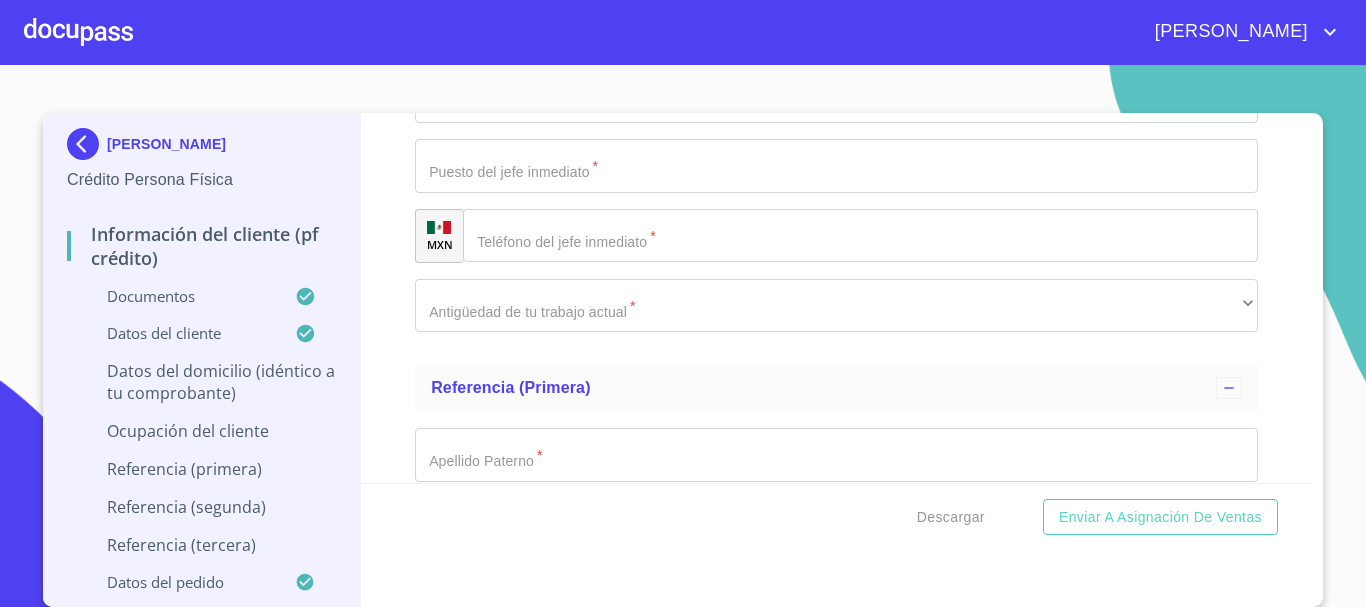 click on "Documento de identificación.   *" at bounding box center (813, -2999) 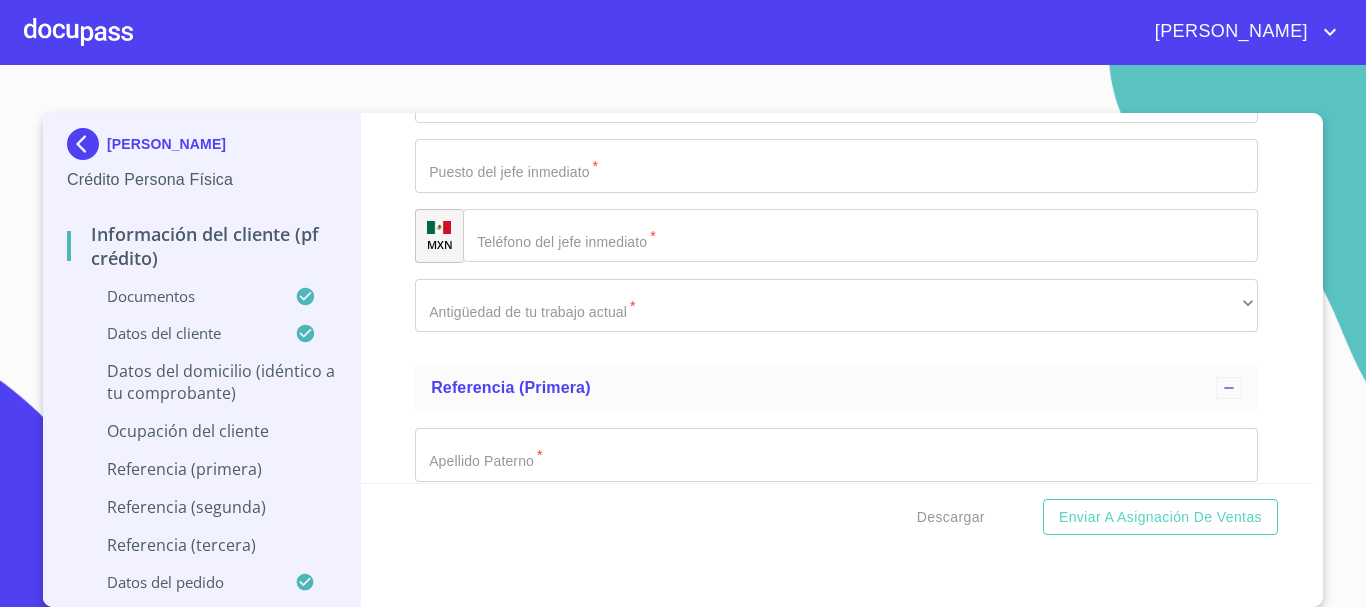 scroll, scrollTop: 7351, scrollLeft: 0, axis: vertical 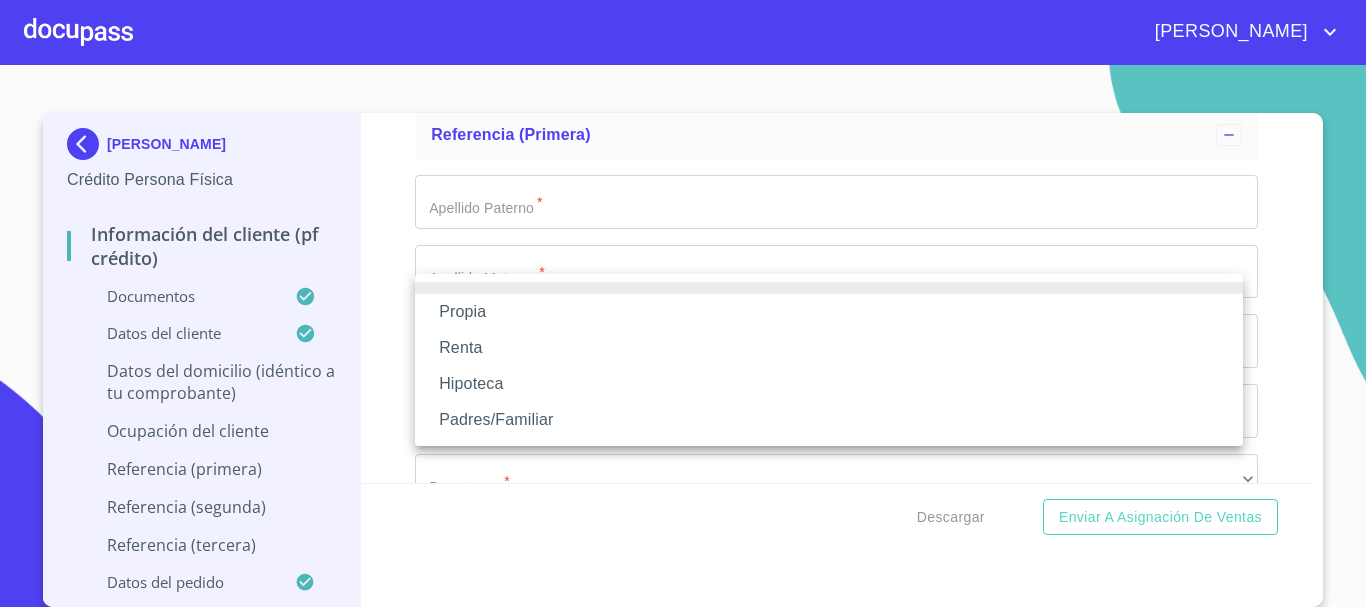 type 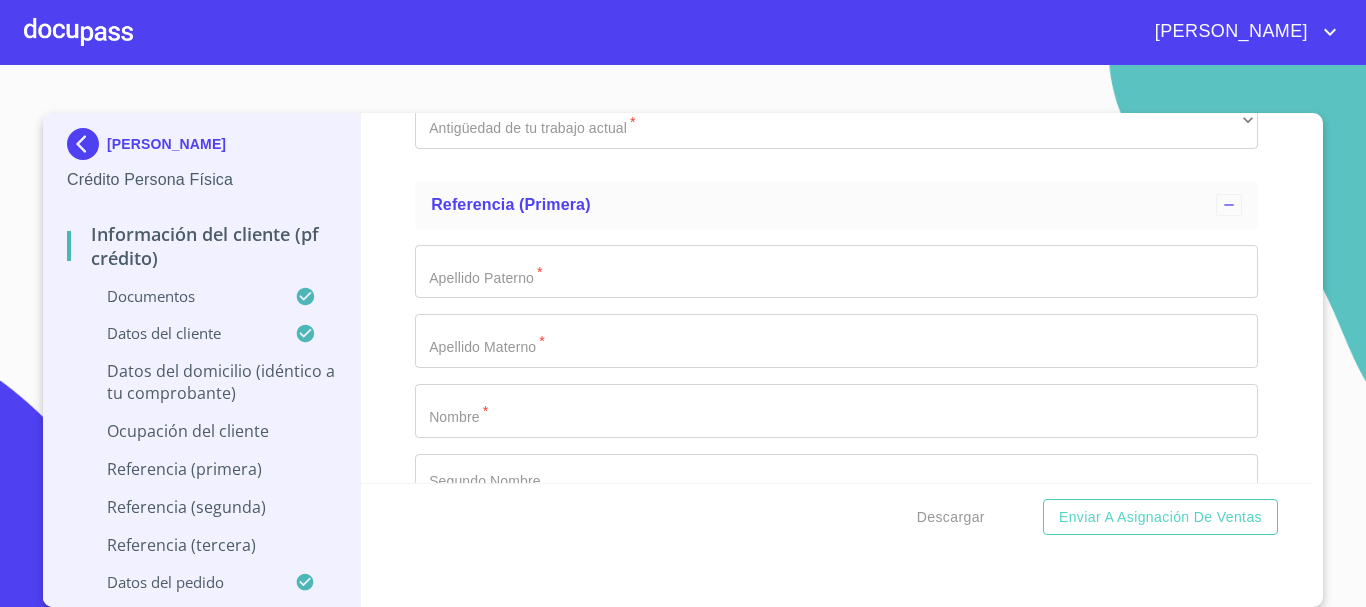 type on "$6,000,000" 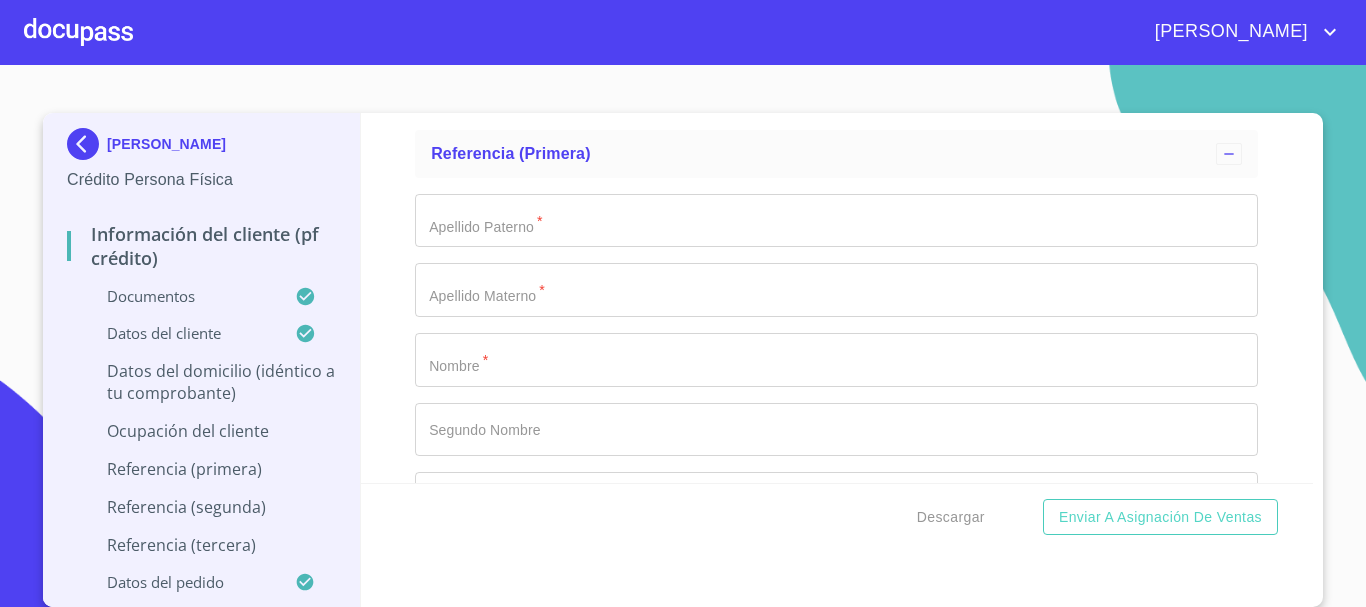 type on "[GEOGRAPHIC_DATA]" 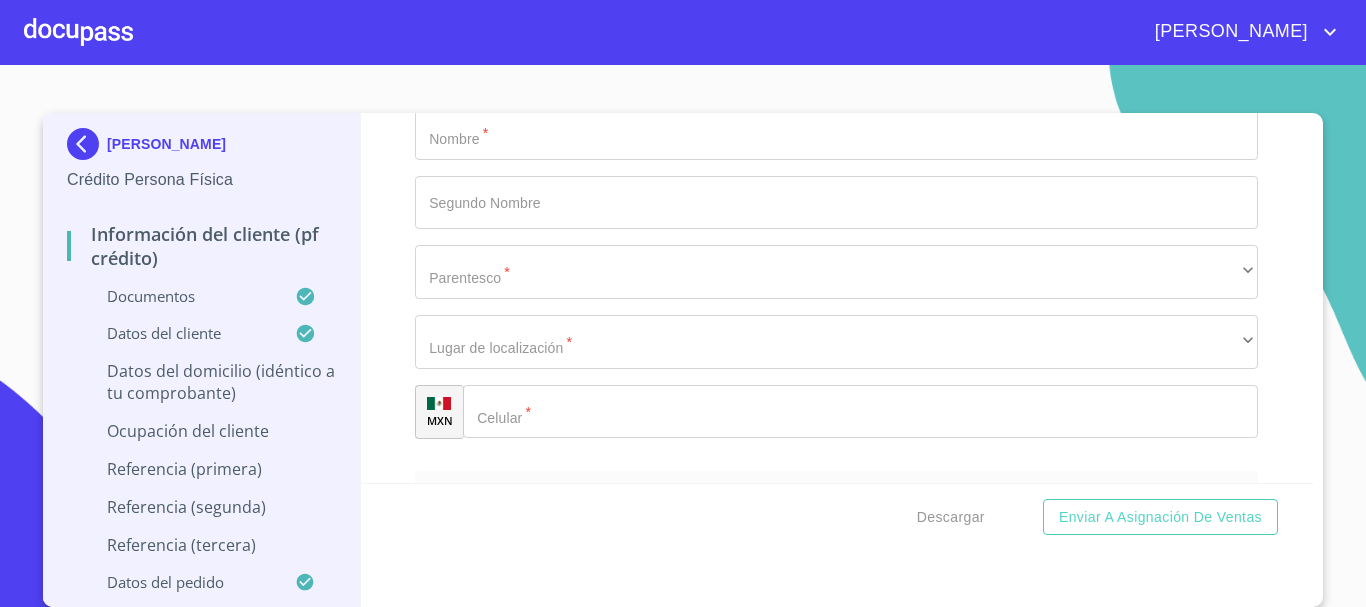 type on "SAN [PERSON_NAME] TLAQUEPAQUE" 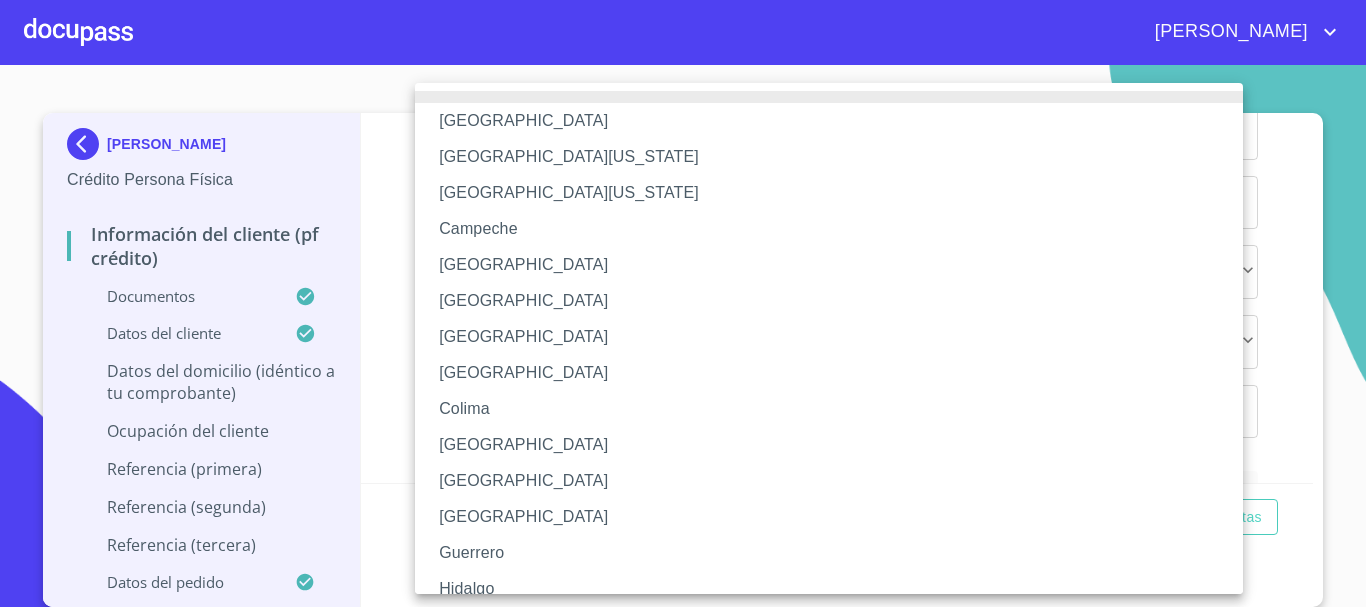 type 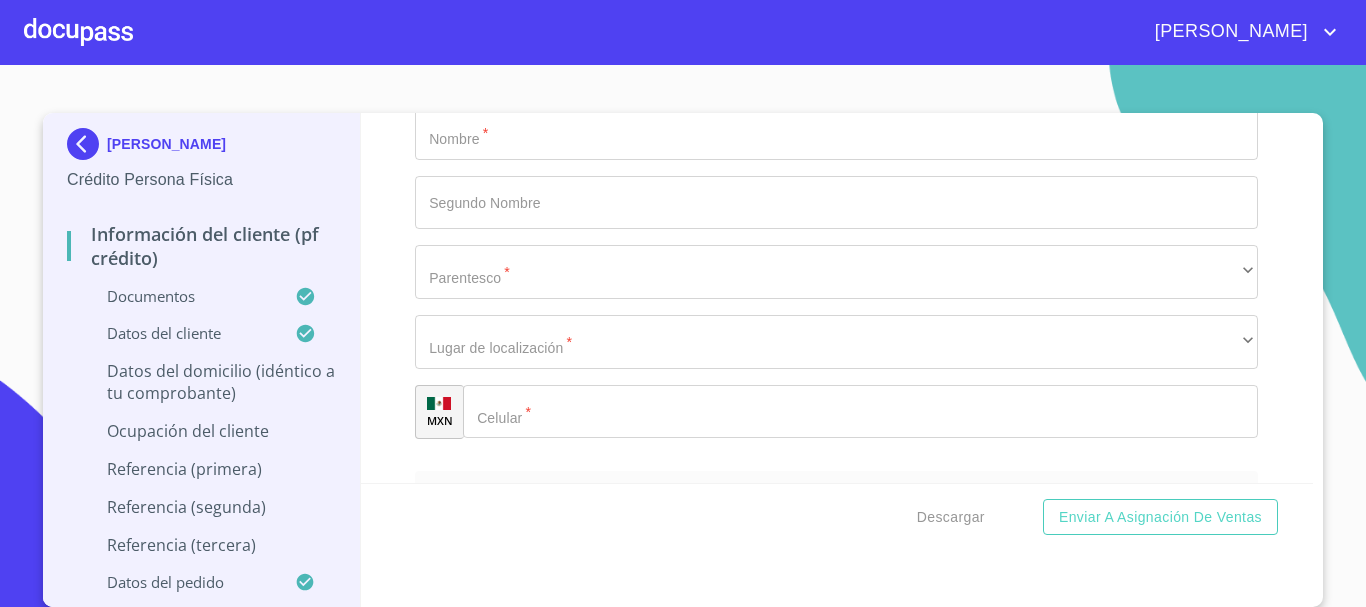 type on "45588" 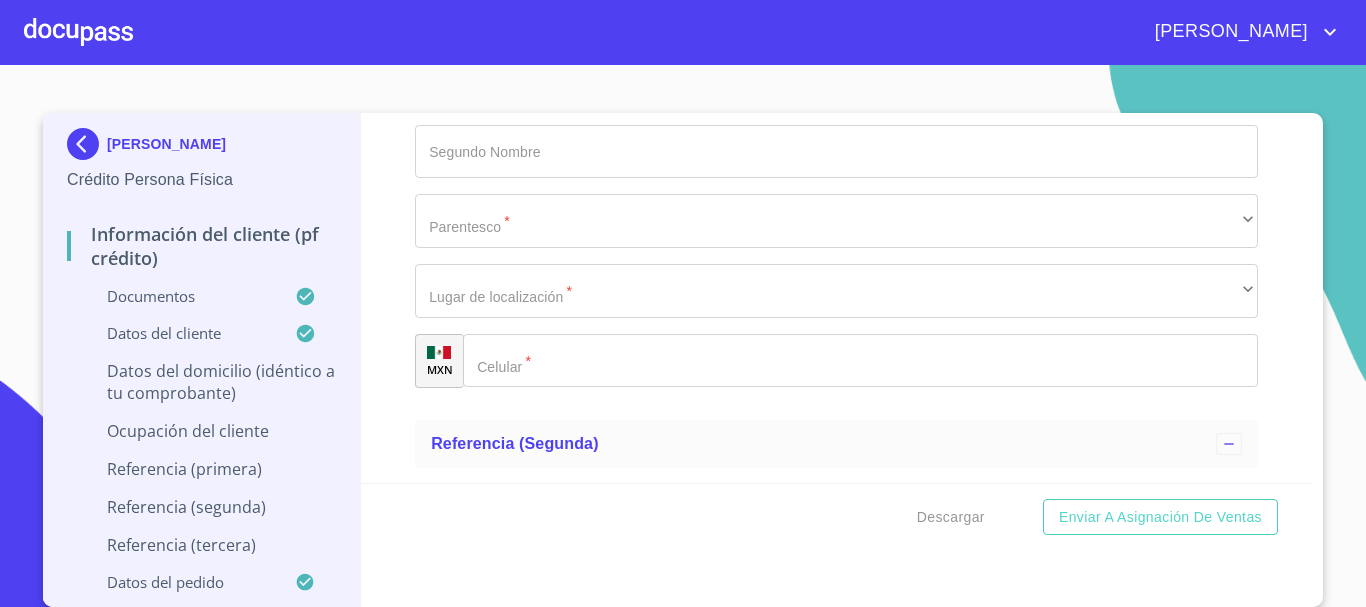 click on "​" at bounding box center [836, -1680] 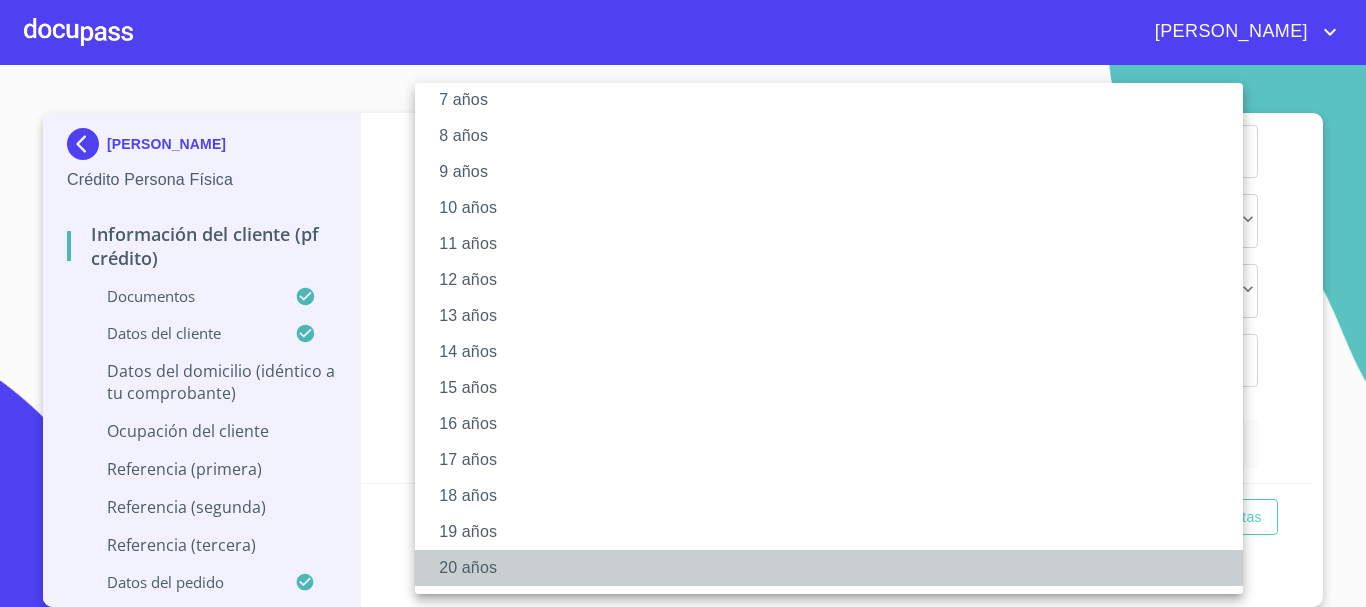 click on "20 años" at bounding box center [836, 568] 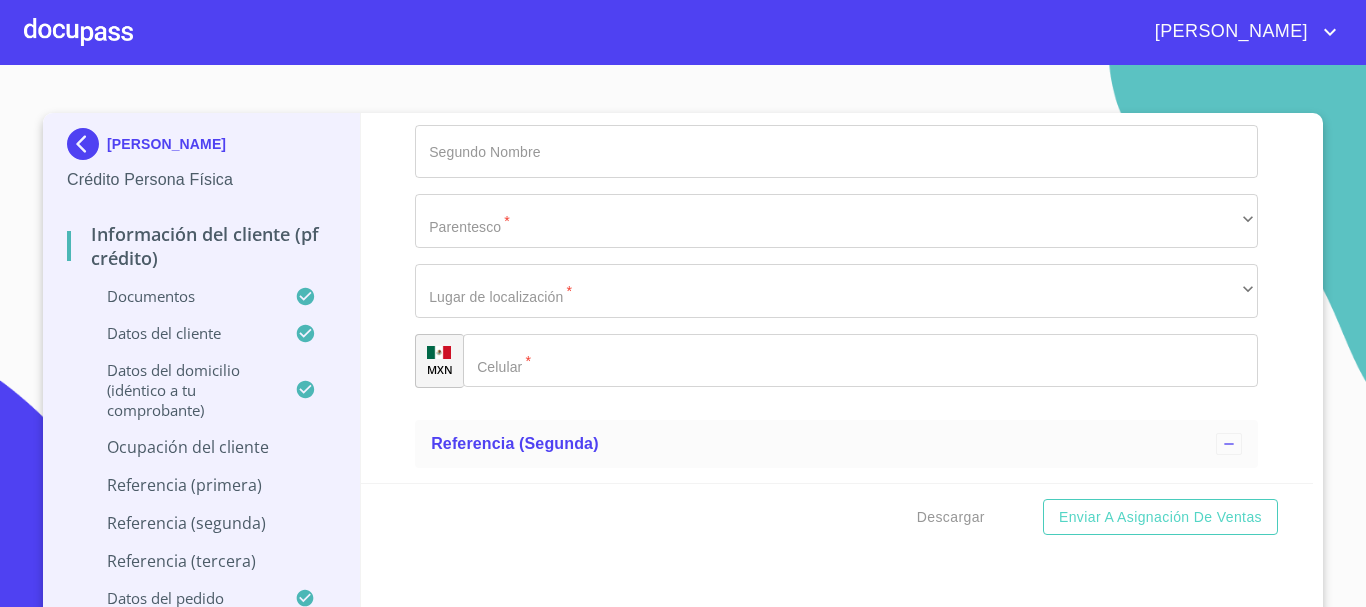 click on "Información del cliente (PF crédito)   Documentos Documento de identificación.   * INE ​ Identificación Oficial * Identificación Oficial Identificación Oficial Comprobante de Domicilio * Comprobante de Domicilio Comprobante de Domicilio Fuente de ingresos   * Empleado S. Privado/S. Público ​ Comprobante de Ingresos mes 1 * Comprobante de Ingresos mes 1 Comprobante de Ingresos mes 1 Comprobante de Ingresos mes 2 Arrastra o selecciona el (los) documento(s) para agregar Comprobante de Ingresos mes 3 Arrastra o selecciona el (los) documento(s) para agregar CURP * CURP CURP Constancia de situación fiscal Constancia de situación fiscal Constancia de situación fiscal Constancia de situación fiscal Datos del cliente [PERSON_NAME]   * [PERSON_NAME] ​ Apellido Materno   * FLORES ​ Primer nombre   * [PERSON_NAME] ​ Segundo Nombre [PERSON_NAME] ​ Fecha de nacimiento * [DEMOGRAPHIC_DATA] ​ RFC   * GOFM9608012T4 ​ CURP   * GOFM960801MJCDLY01 ​ ID de Identificación ​ Nacionalidad   * Mexicana" at bounding box center (837, 298) 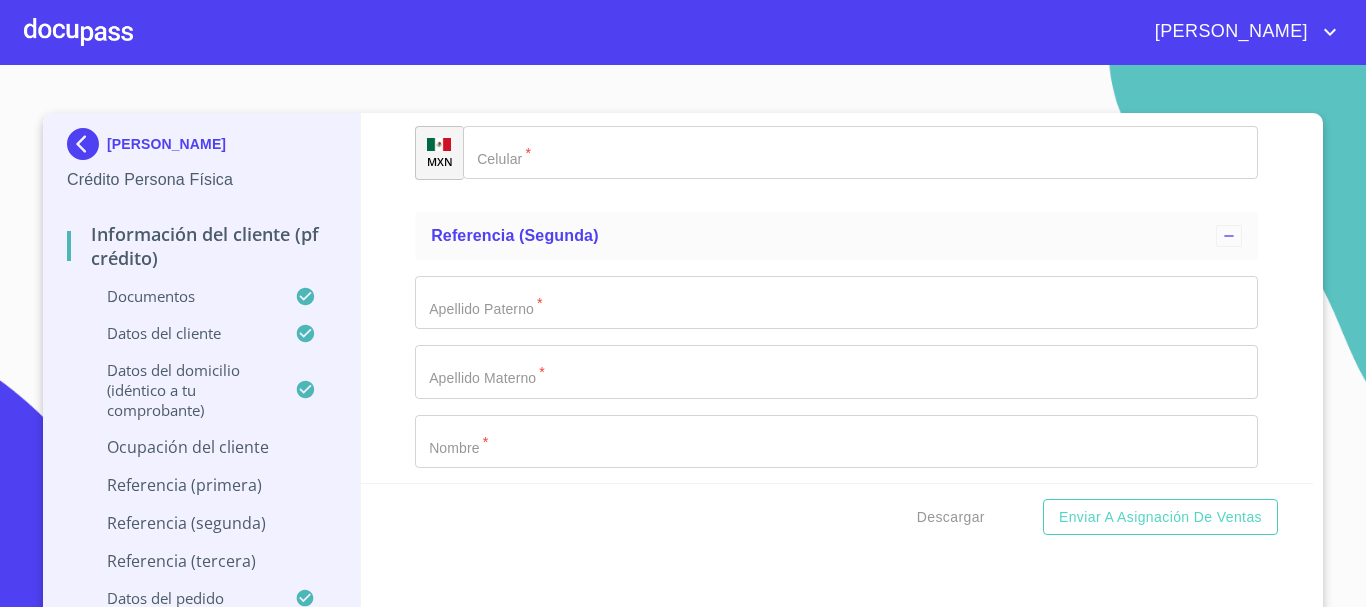 scroll, scrollTop: 8108, scrollLeft: 0, axis: vertical 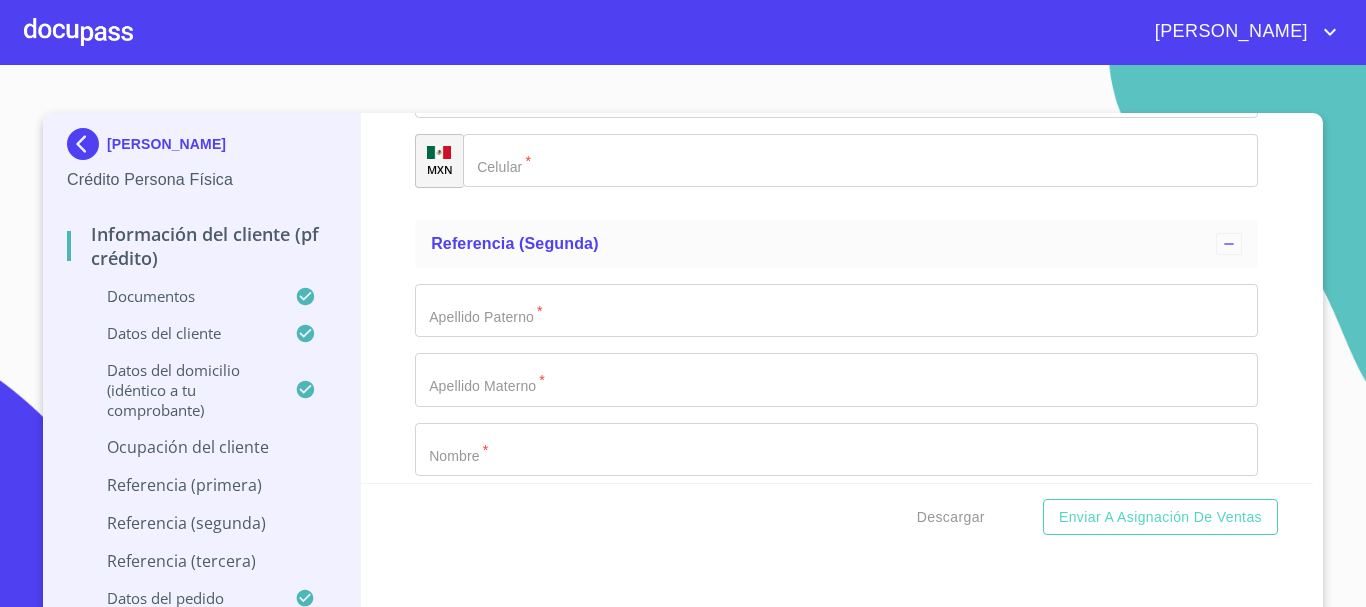 click on "​" at bounding box center [836, -1730] 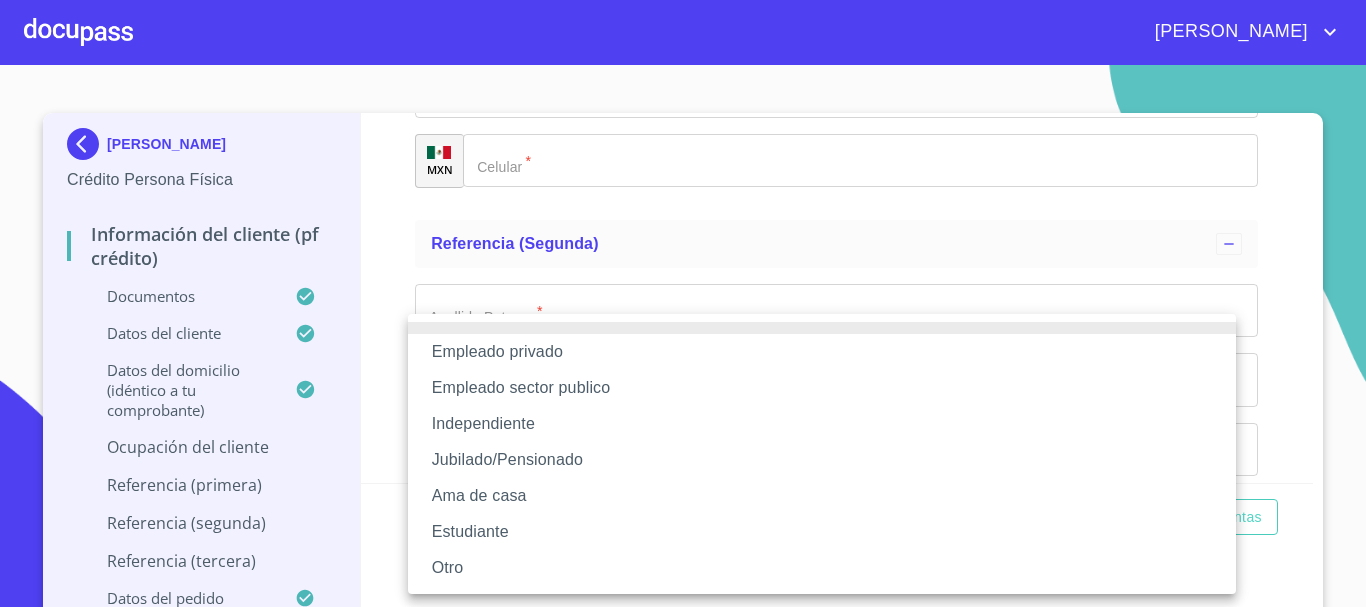click on "Empleado privado" at bounding box center (822, 352) 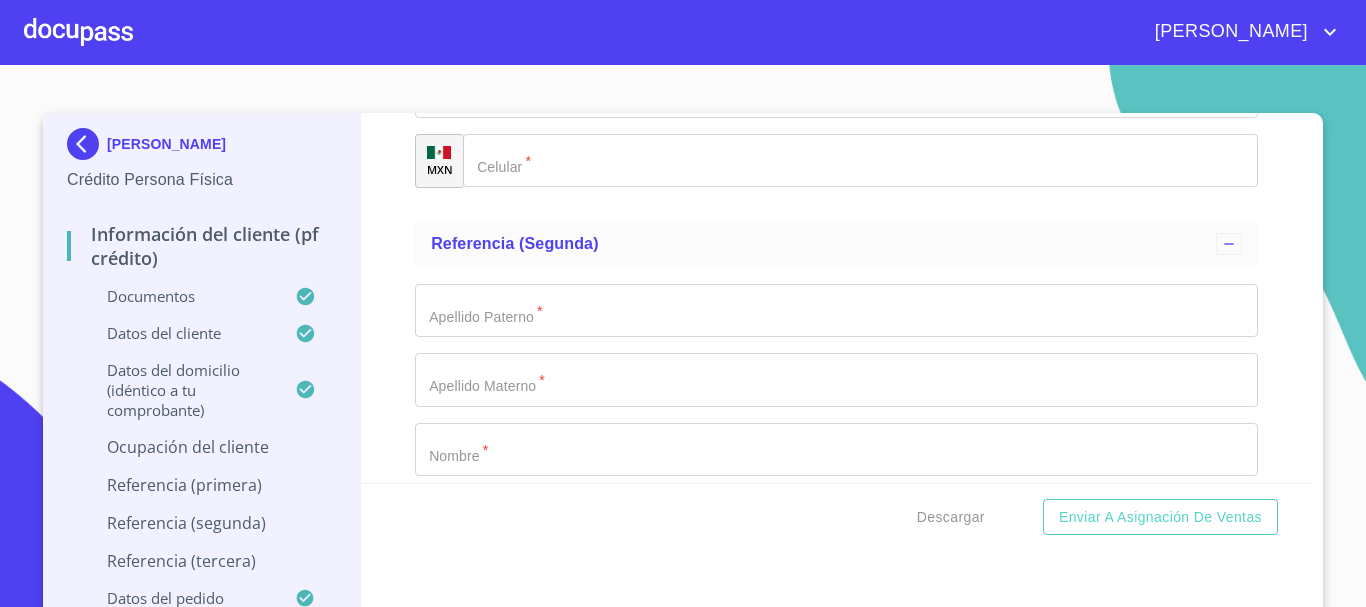 click on "Información del cliente (PF crédito)   Documentos Documento de identificación.   * INE ​ Identificación Oficial * Identificación Oficial Identificación Oficial Comprobante de Domicilio * Comprobante de Domicilio Comprobante de Domicilio Fuente de ingresos   * Empleado S. Privado/S. Público ​ Comprobante de Ingresos mes 1 * Comprobante de Ingresos mes 1 Comprobante de Ingresos mes 1 Comprobante de Ingresos mes 2 Arrastra o selecciona el (los) documento(s) para agregar Comprobante de Ingresos mes 3 Arrastra o selecciona el (los) documento(s) para agregar CURP * CURP CURP Constancia de situación fiscal Constancia de situación fiscal Constancia de situación fiscal Constancia de situación fiscal Datos del cliente [PERSON_NAME]   * [PERSON_NAME] ​ Apellido Materno   * FLORES ​ Primer nombre   * [PERSON_NAME] ​ Segundo Nombre [PERSON_NAME] ​ Fecha de nacimiento * [DEMOGRAPHIC_DATA] ​ RFC   * GOFM9608012T4 ​ CURP   * GOFM960801MJCDLY01 ​ ID de Identificación ​ Nacionalidad   * Mexicana" at bounding box center [837, 298] 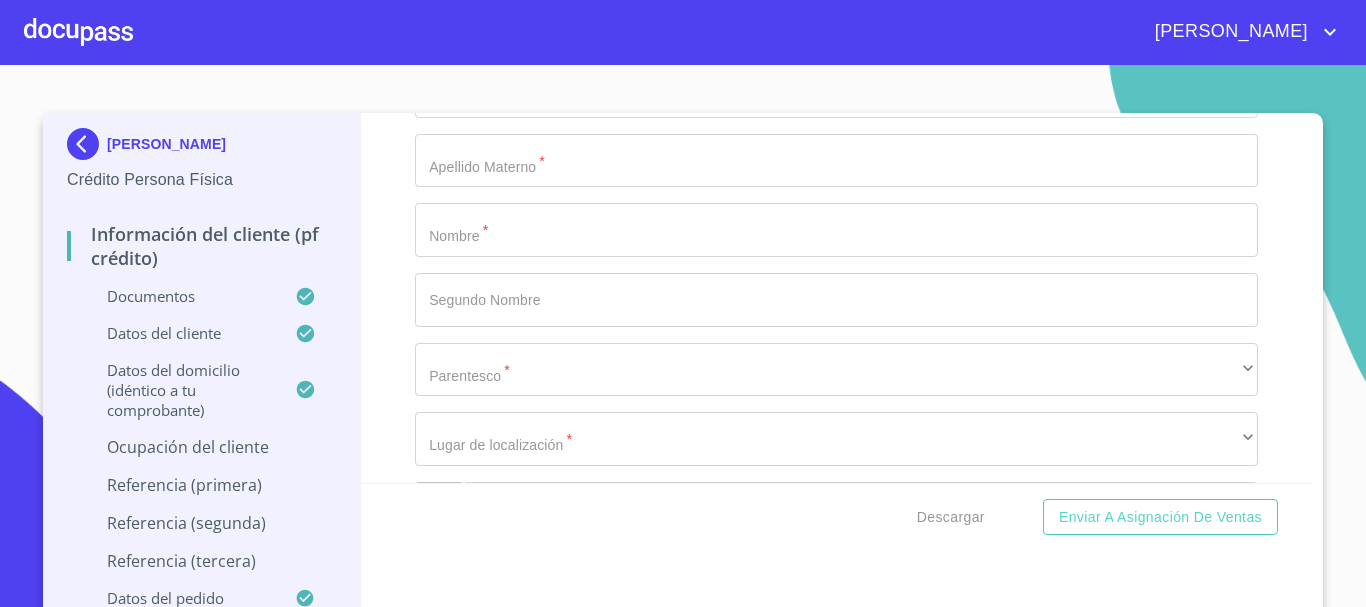 scroll, scrollTop: 8408, scrollLeft: 0, axis: vertical 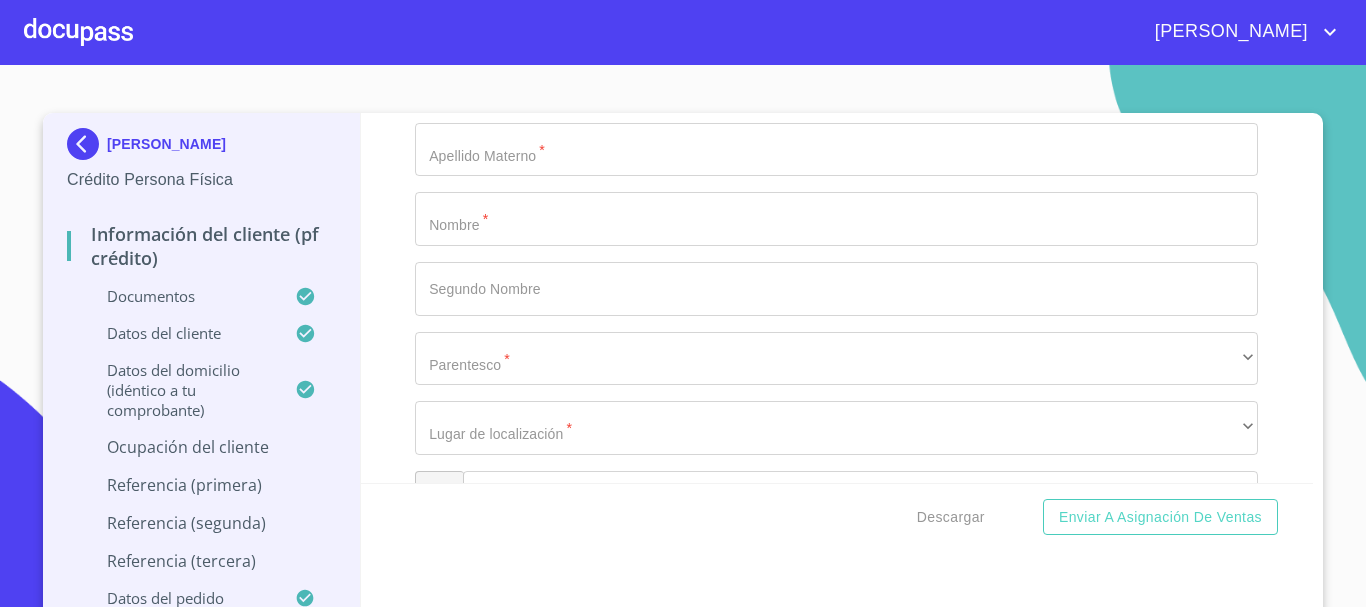 click on "Documento de identificación.   *" at bounding box center (836, -1961) 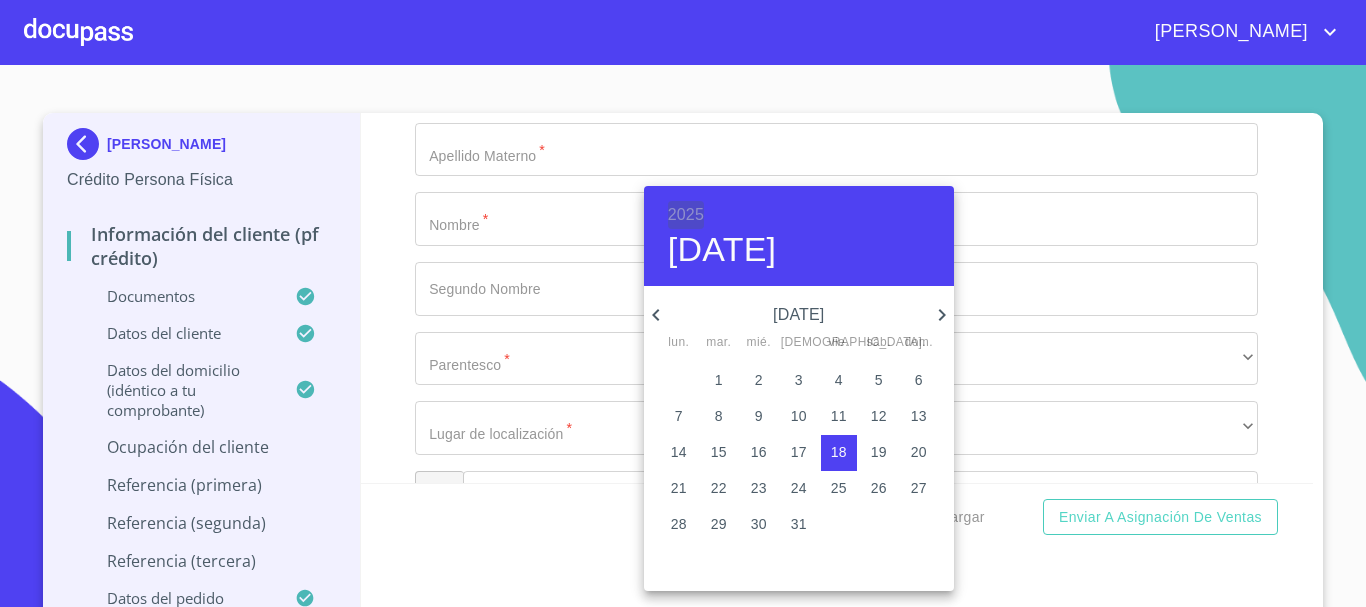 click on "2025" at bounding box center (686, 215) 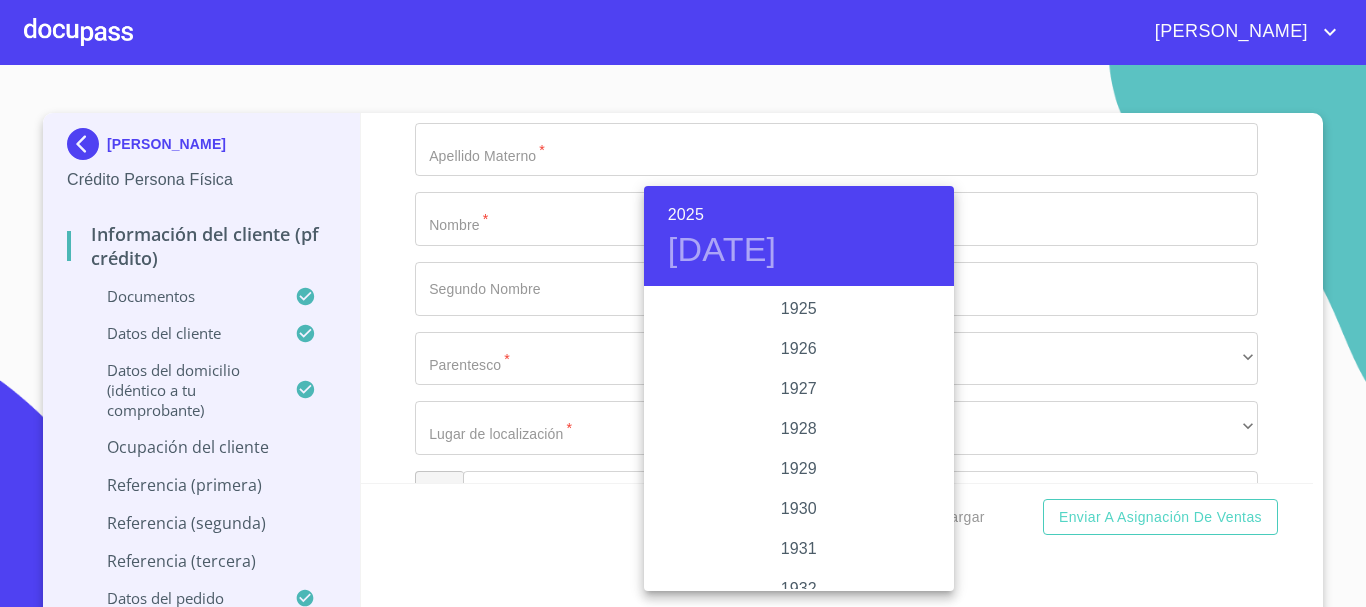 scroll, scrollTop: 3880, scrollLeft: 0, axis: vertical 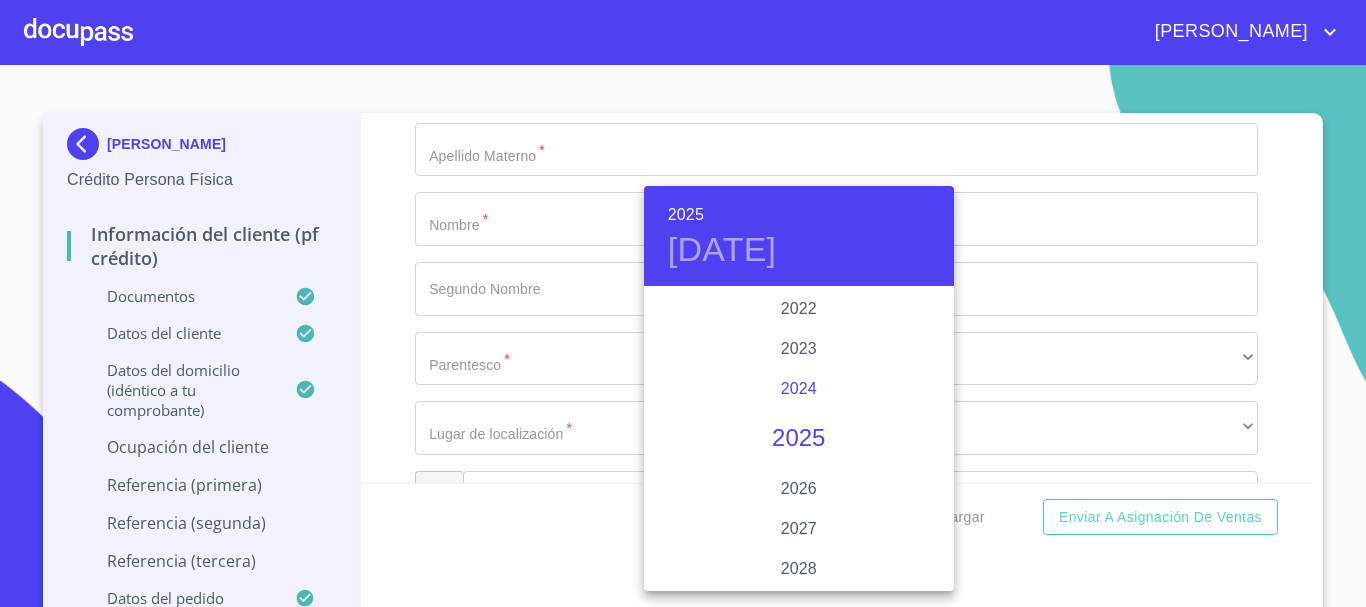 click on "2024" at bounding box center (799, 389) 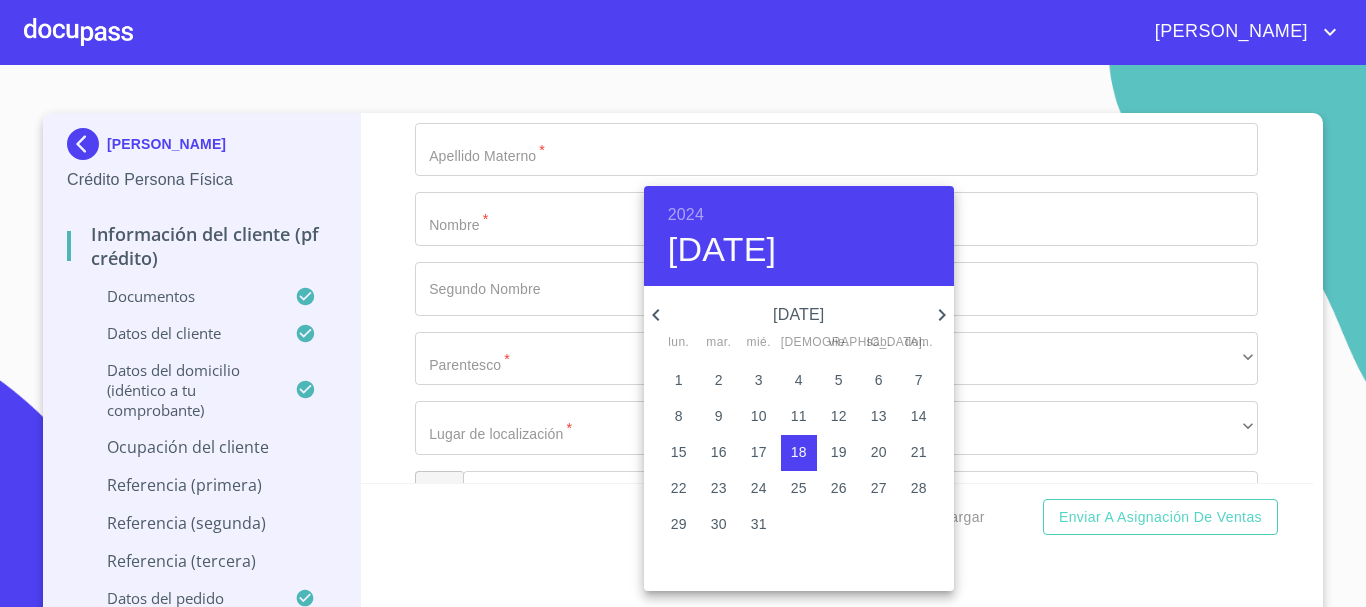 click on "11" at bounding box center [799, 417] 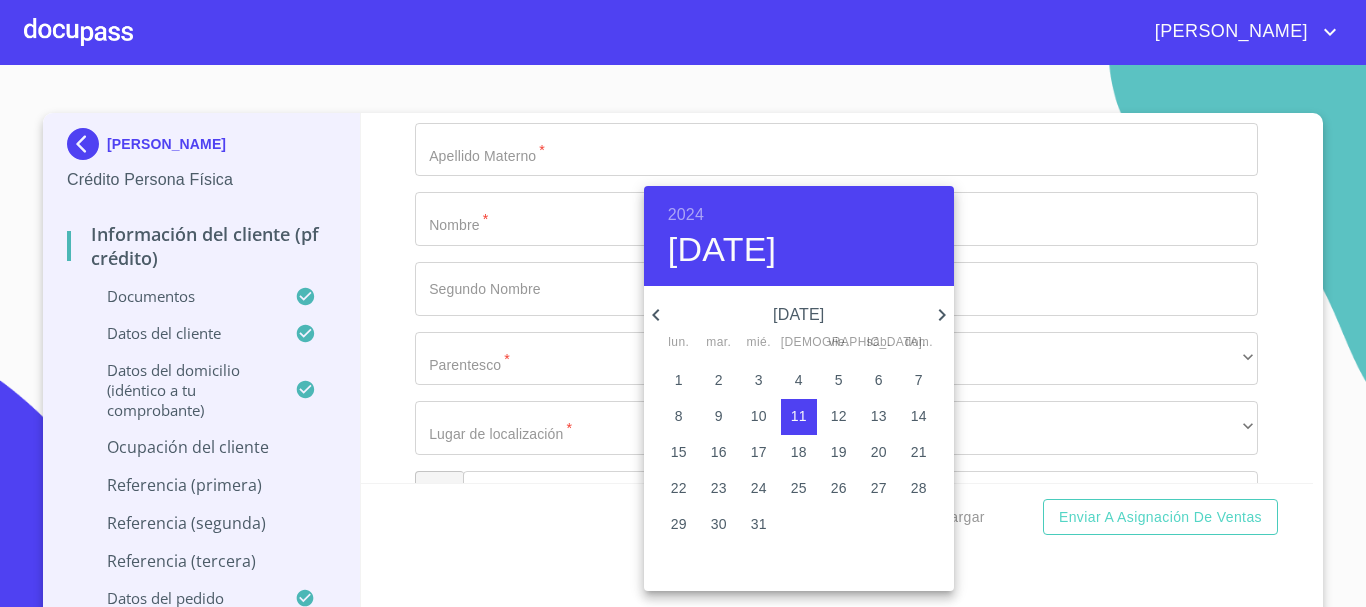 click at bounding box center (683, 303) 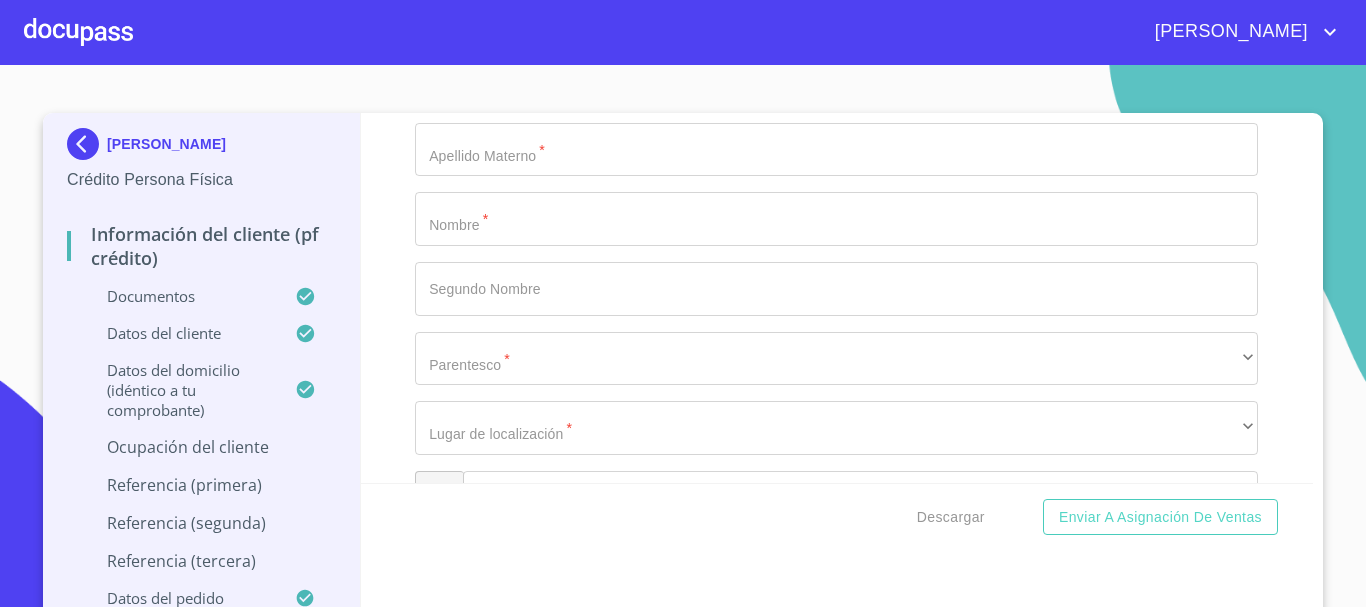 click on "Documento de identificación.   *" at bounding box center (813, -4081) 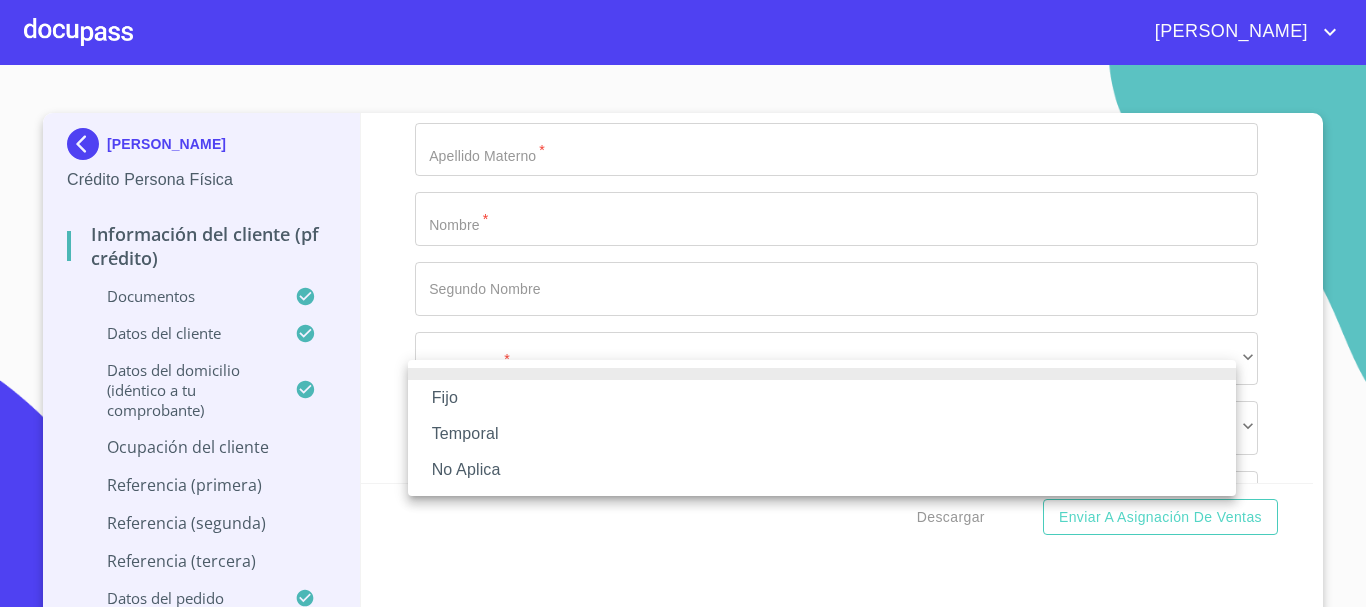 click on "Fijo" at bounding box center [822, 398] 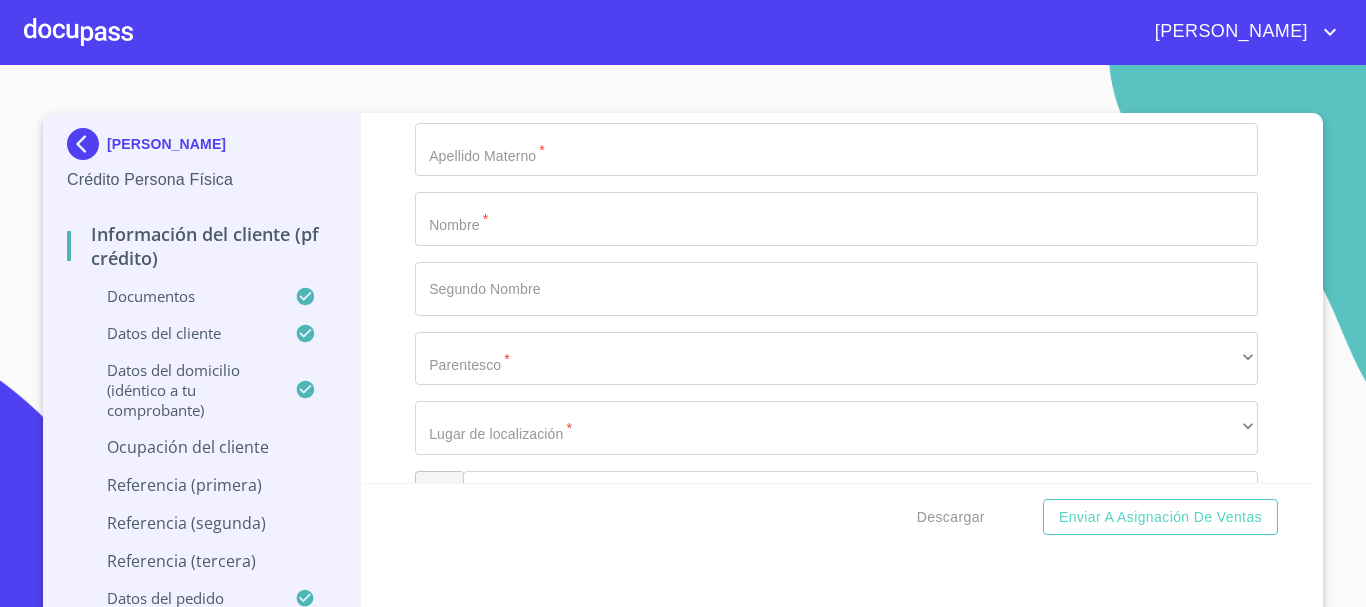 click on "Documento de identificación.   *" at bounding box center [813, -4081] 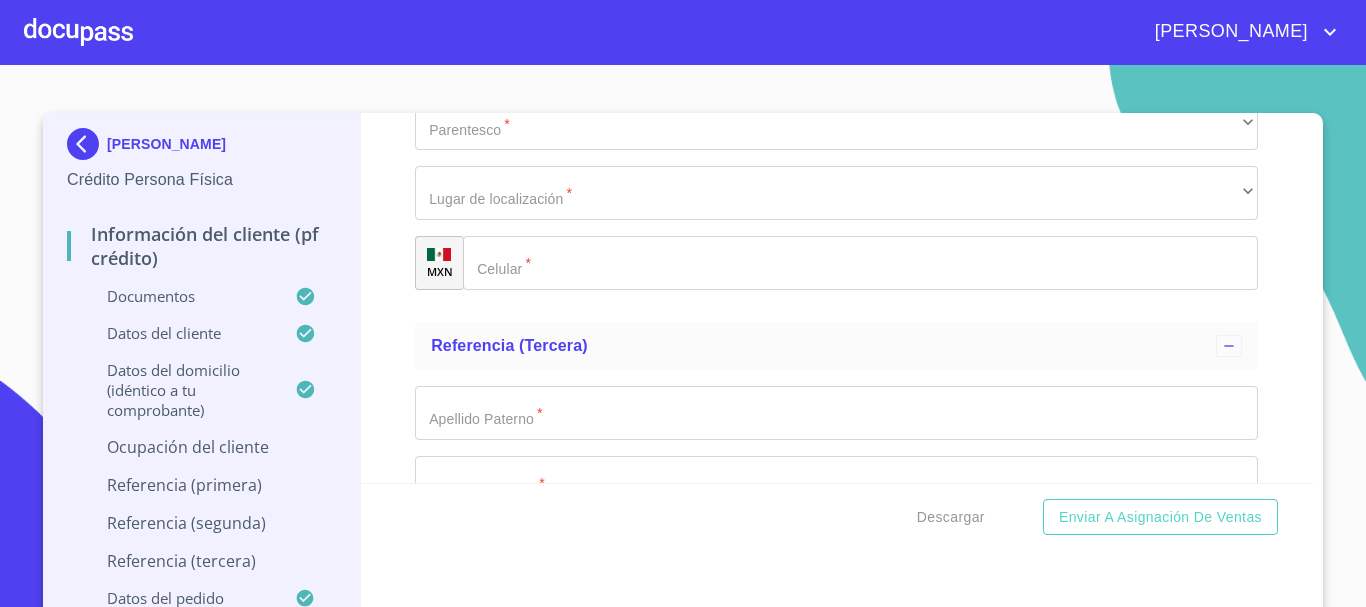 scroll, scrollTop: 8608, scrollLeft: 0, axis: vertical 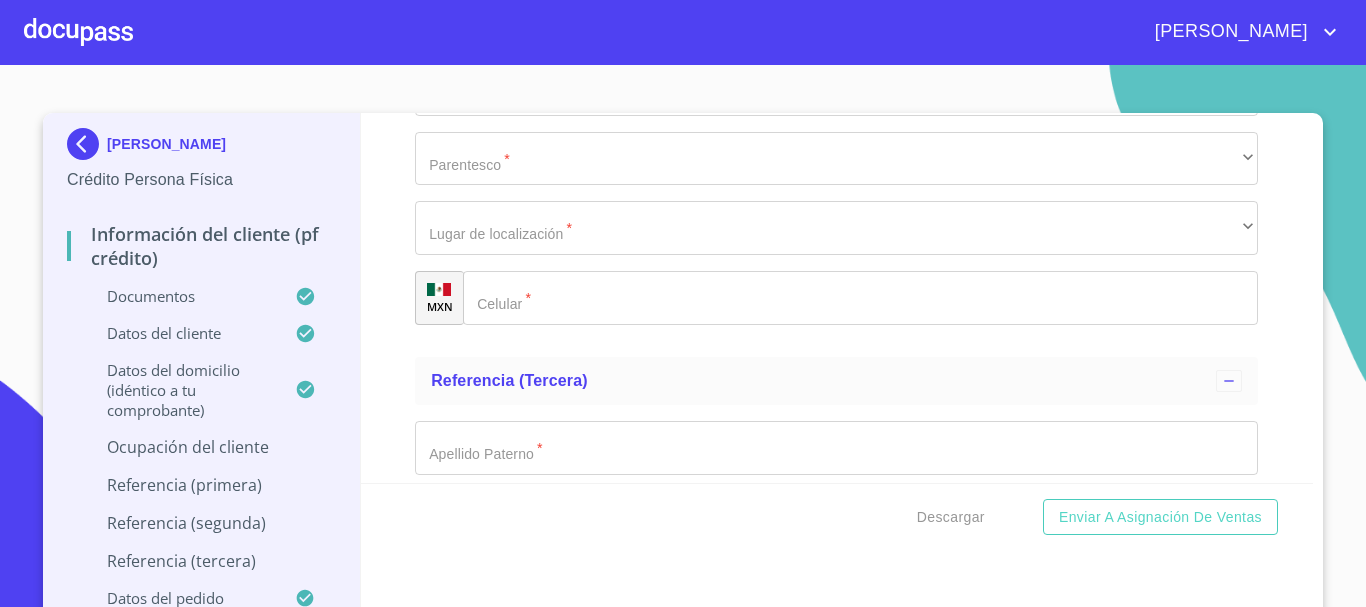 click on "​" at bounding box center (836, -1813) 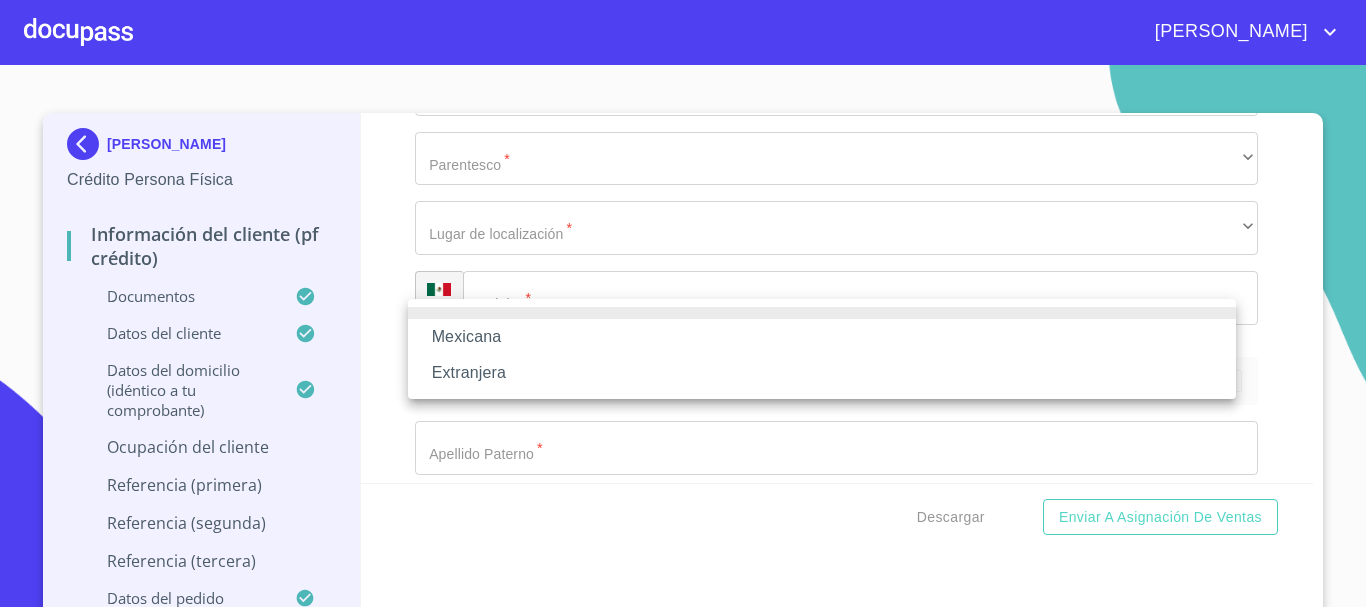 click on "Mexicana" at bounding box center [822, 337] 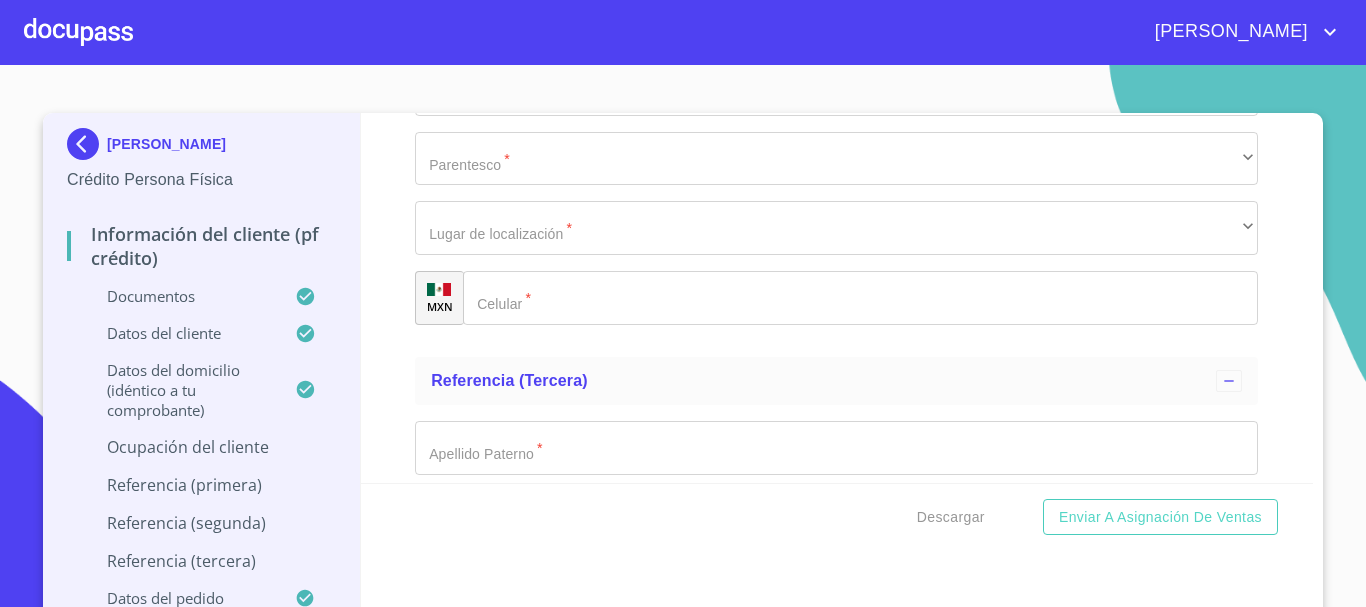 click on "​" at bounding box center (836, -1743) 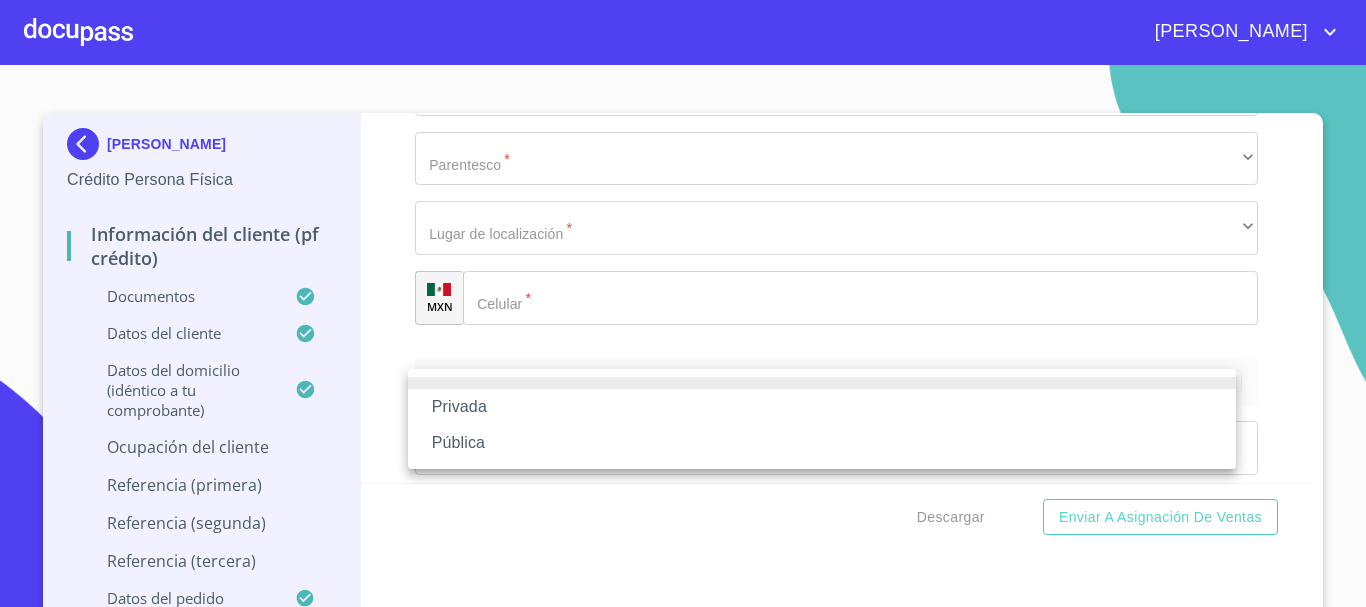 click on "Privada" at bounding box center (822, 407) 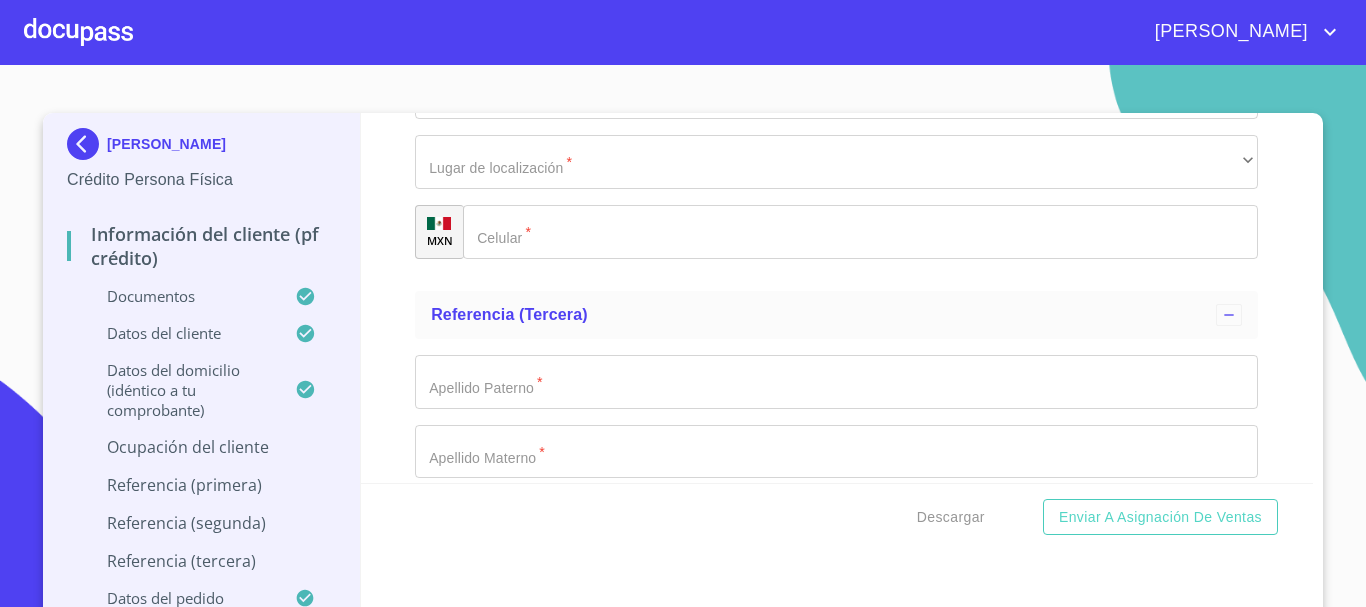 scroll, scrollTop: 8708, scrollLeft: 0, axis: vertical 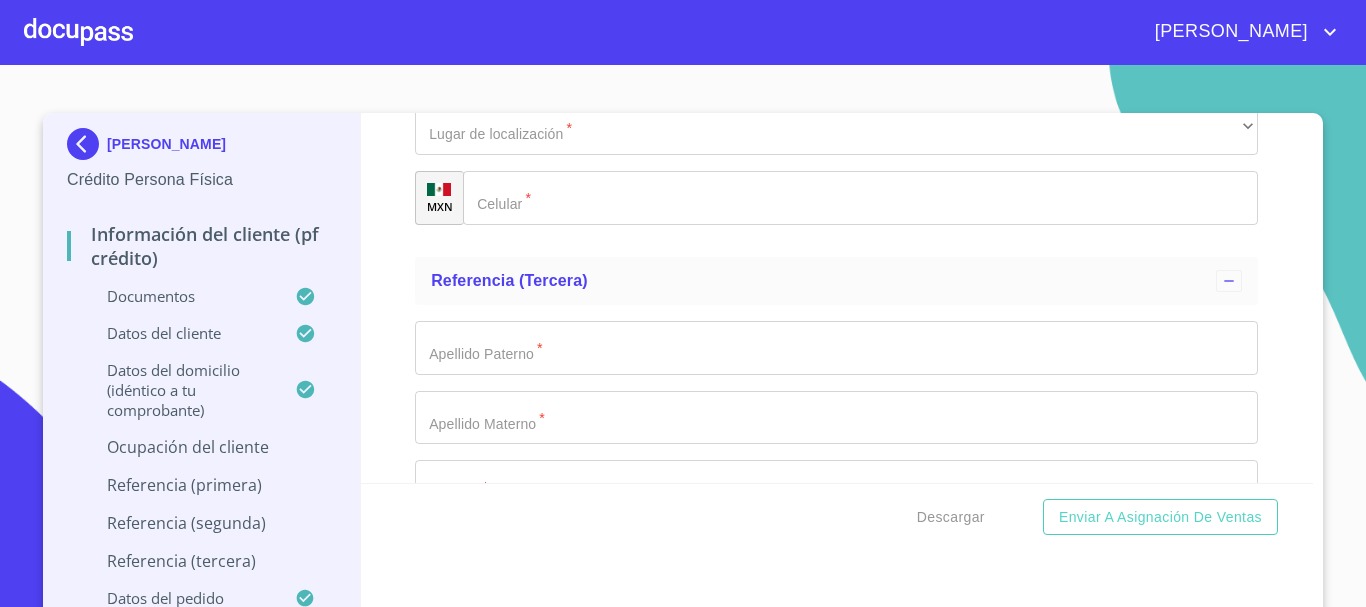 click on "Documento de identificación.   *" at bounding box center [836, -1773] 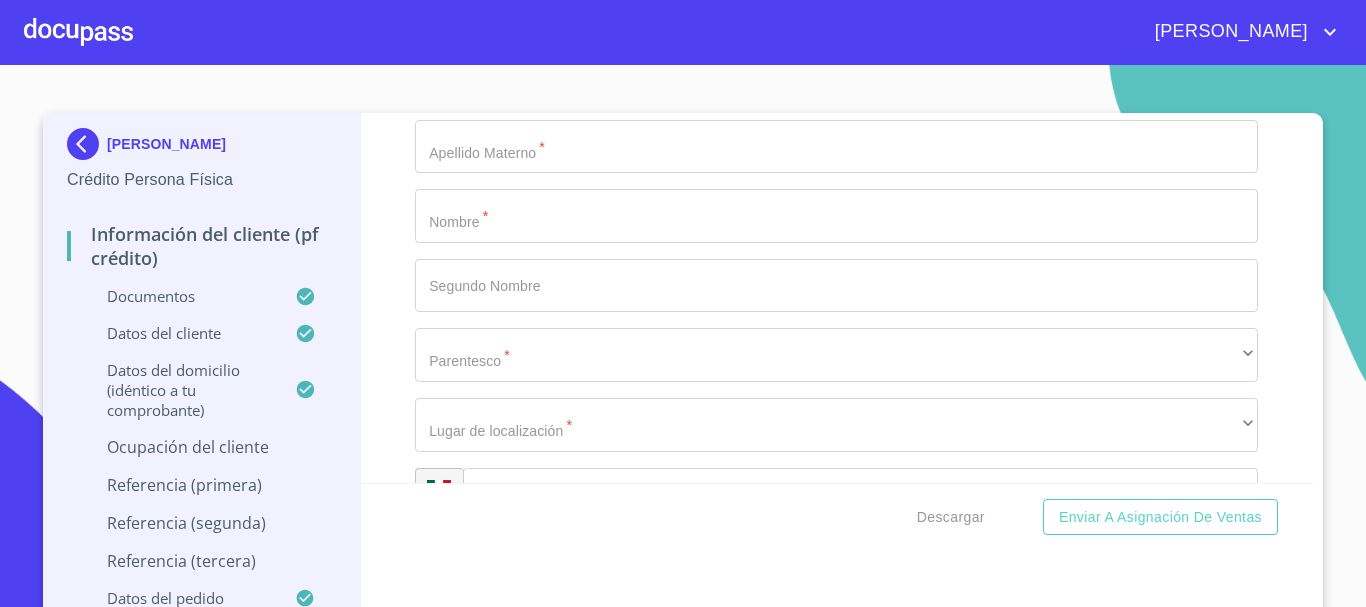 scroll, scrollTop: 9008, scrollLeft: 0, axis: vertical 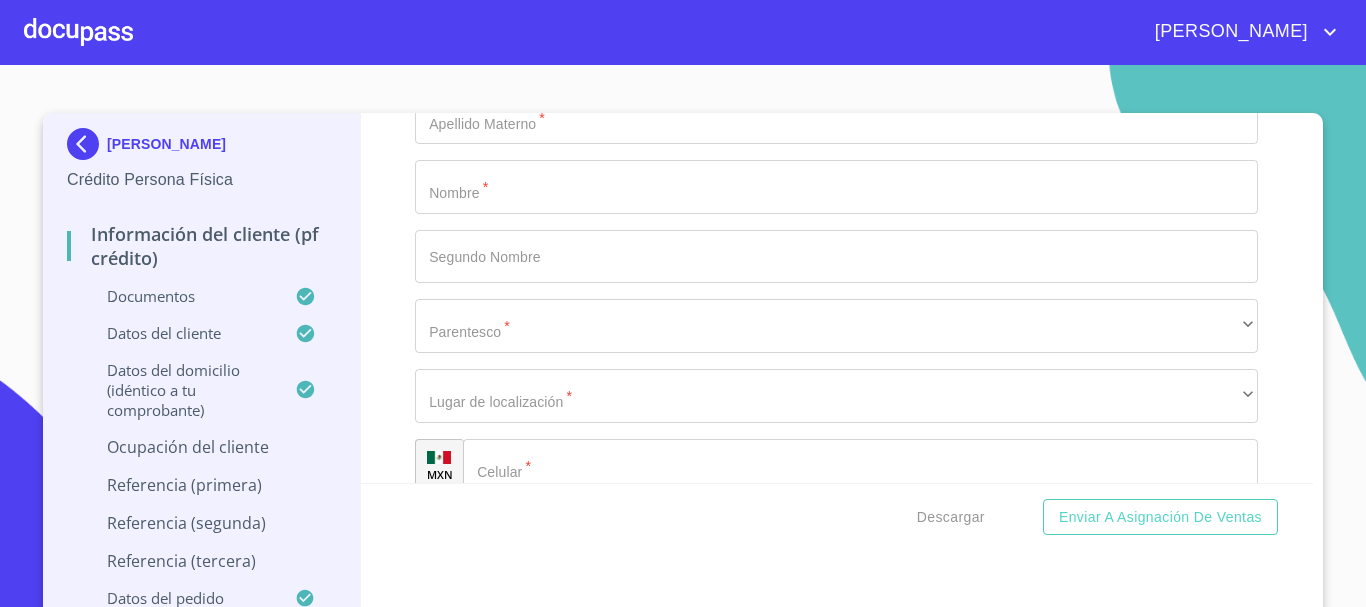 type on "[PHONE_NUMBER]" 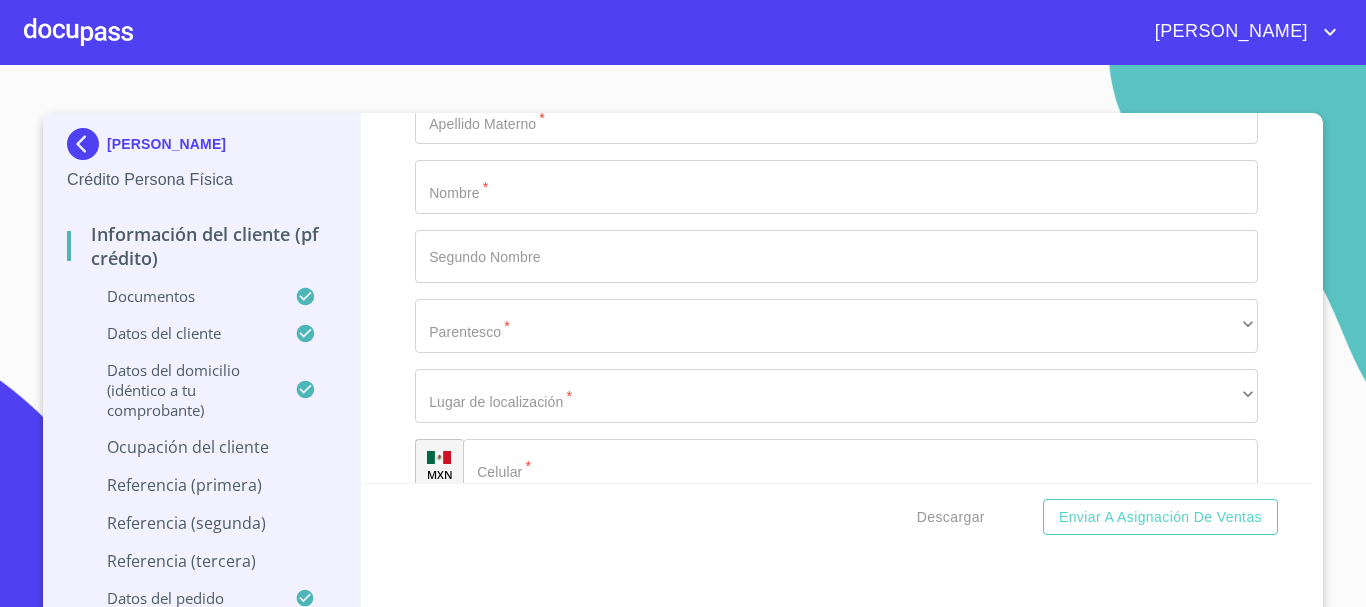 type 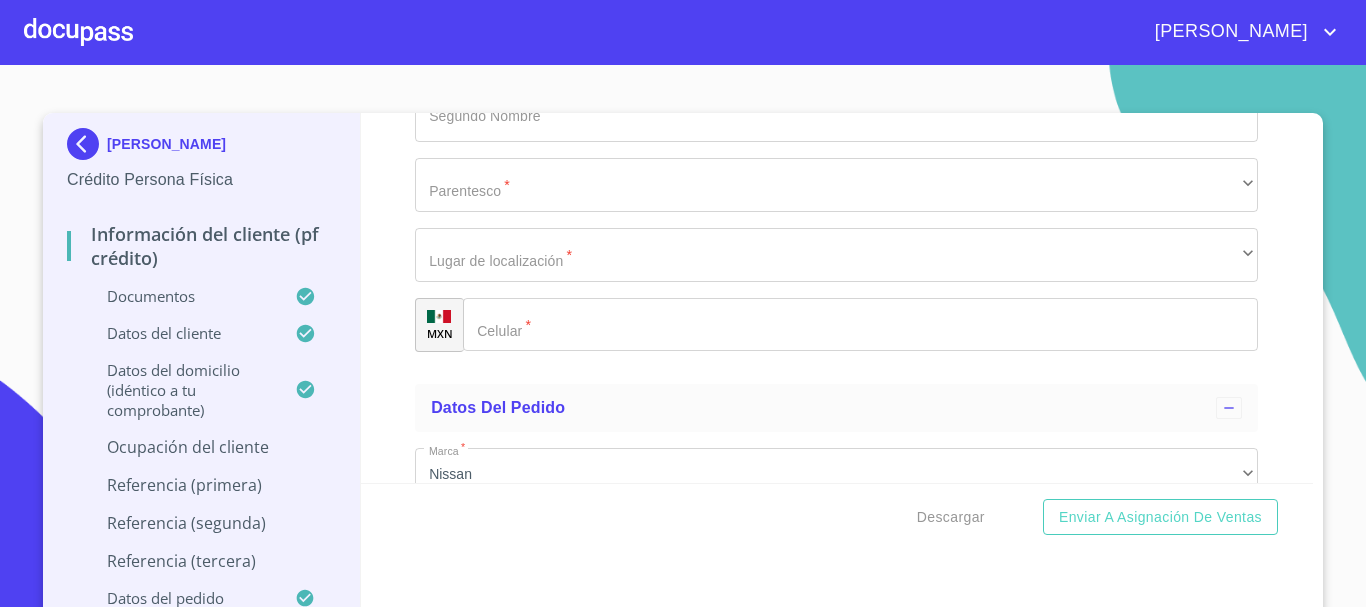 scroll, scrollTop: 9208, scrollLeft: 0, axis: vertical 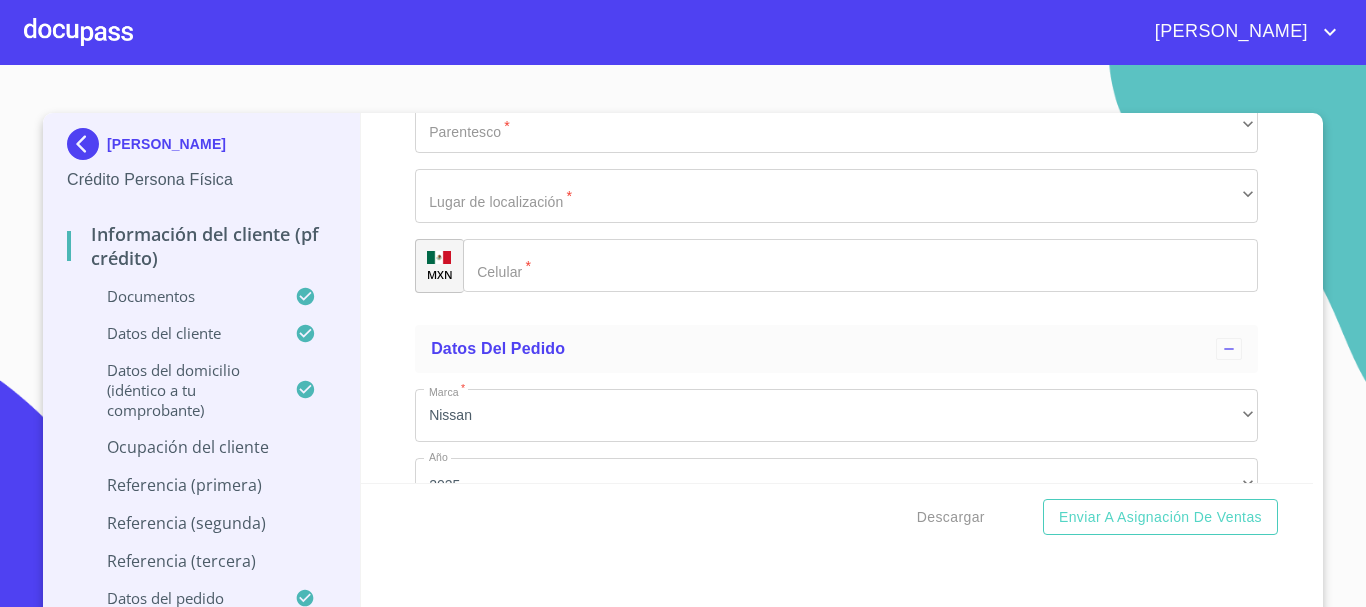 type 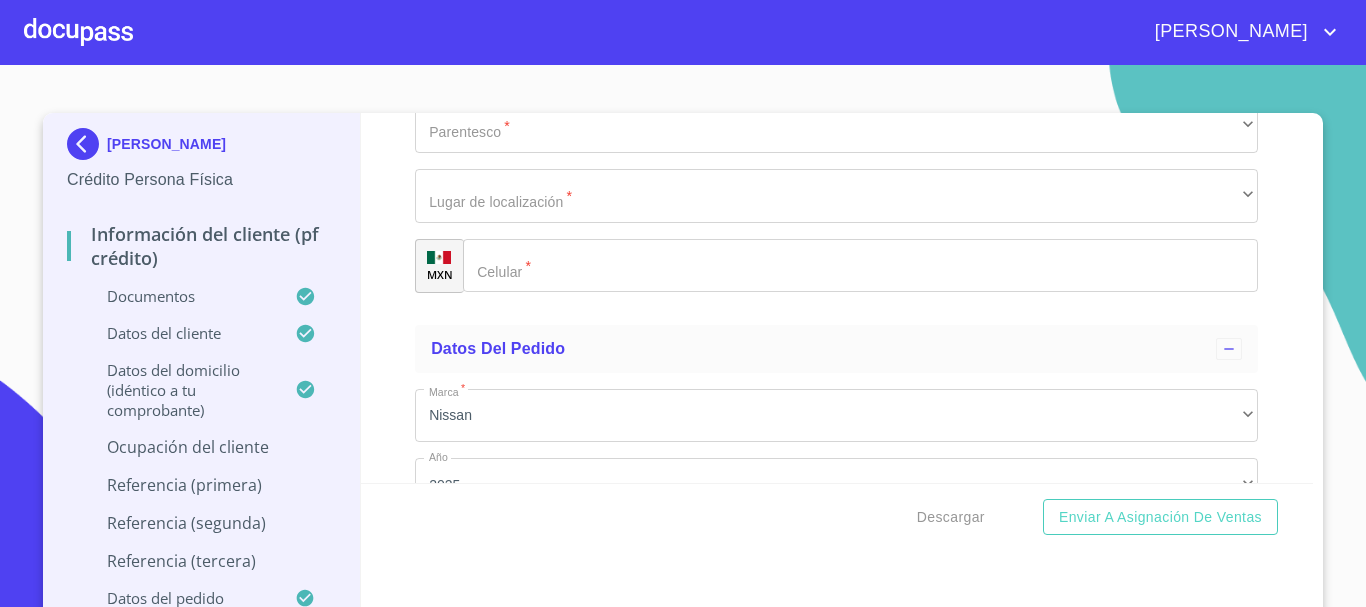 type 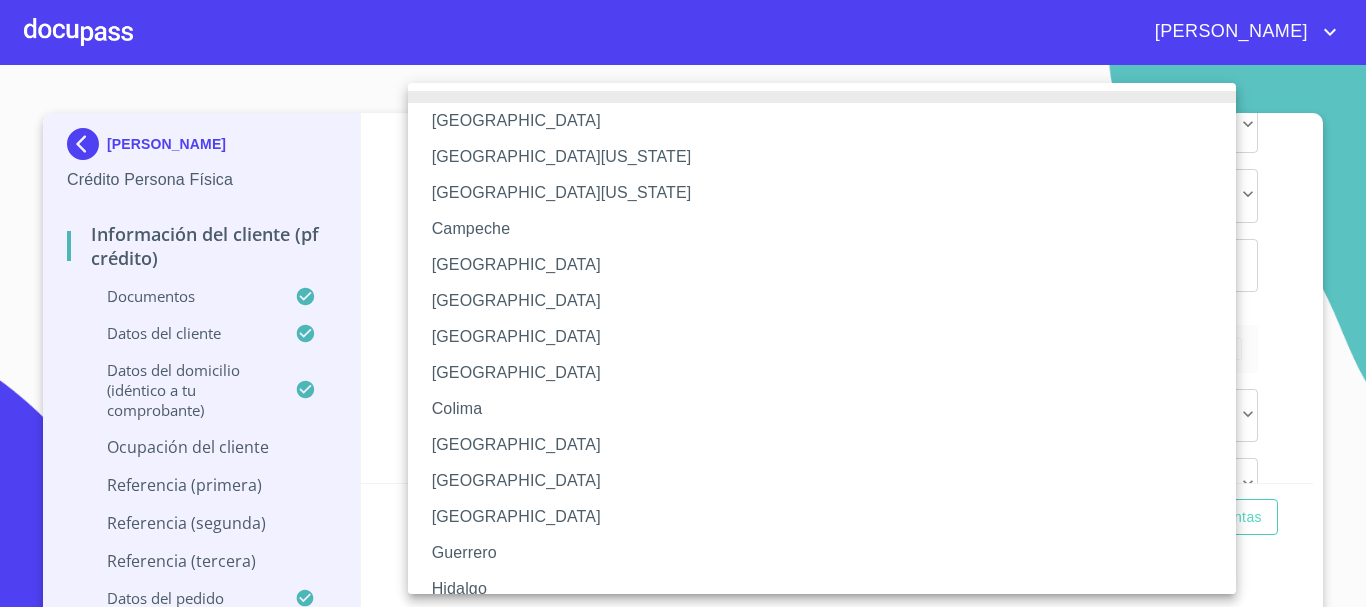 type 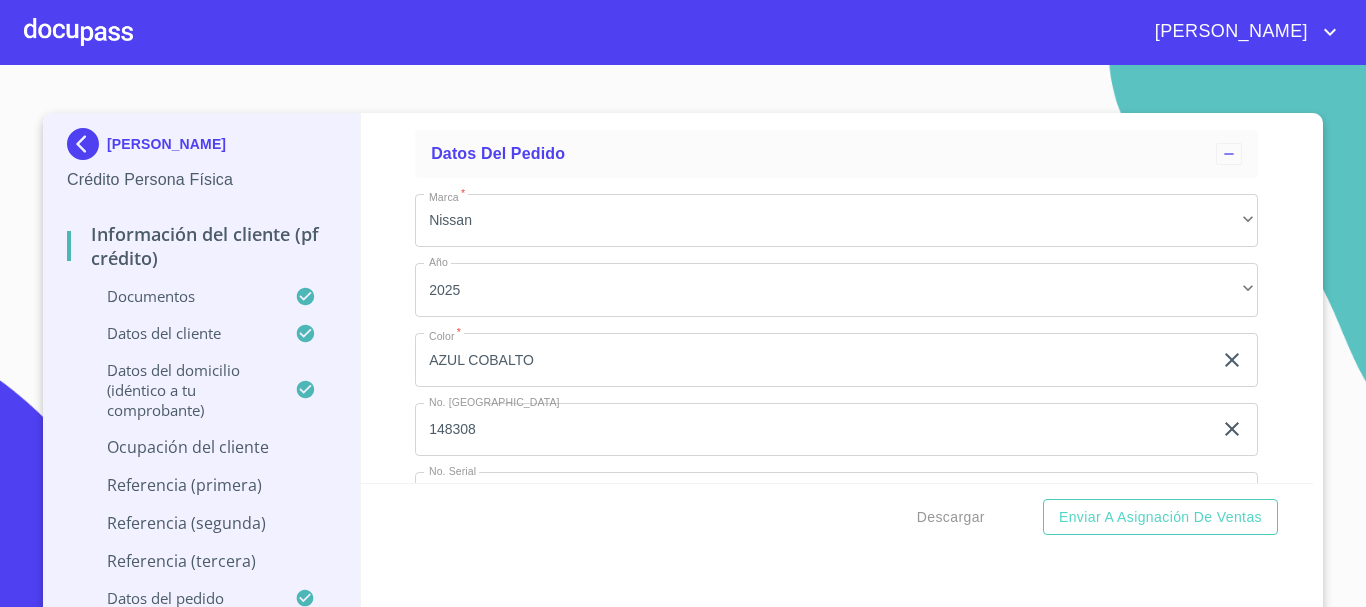 scroll, scrollTop: 9508, scrollLeft: 0, axis: vertical 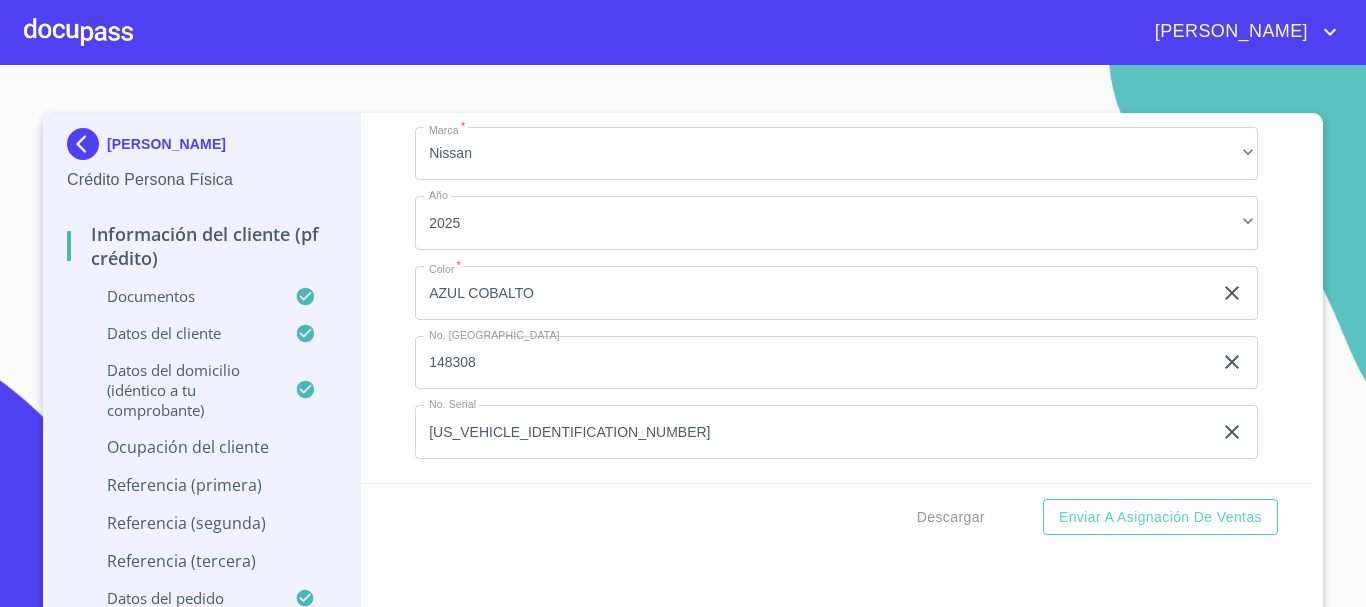 click on "Documento de identificación.   *" at bounding box center [813, -5143] 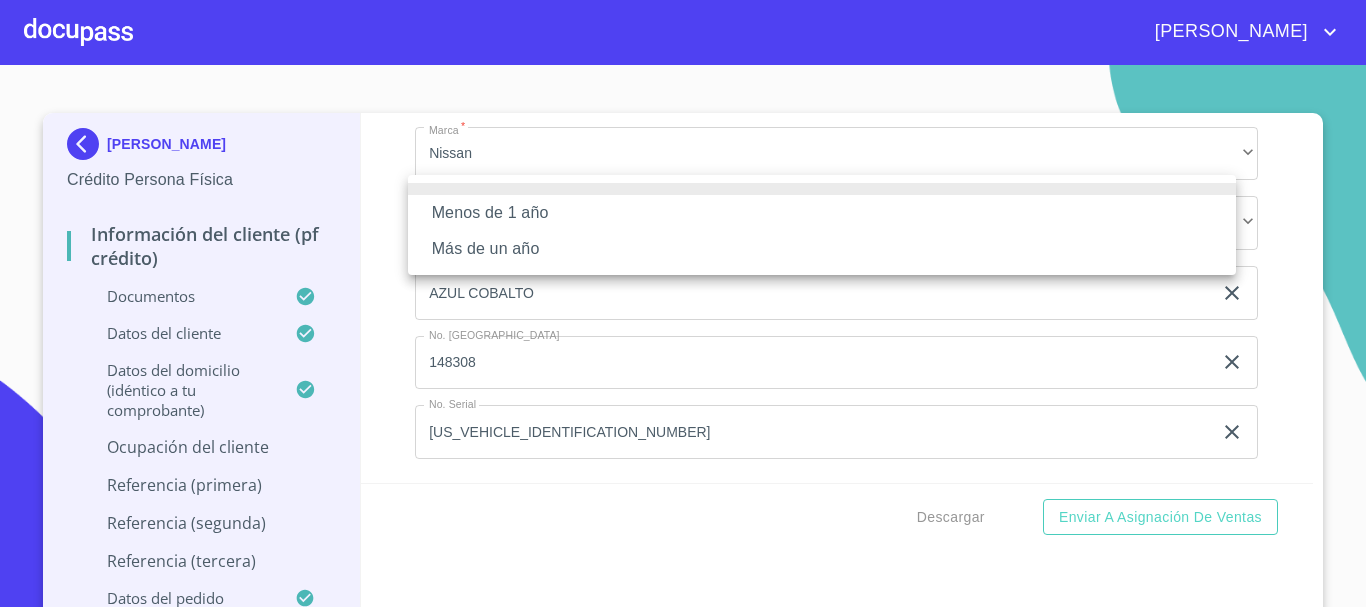 click on "Más de un año" at bounding box center [822, 249] 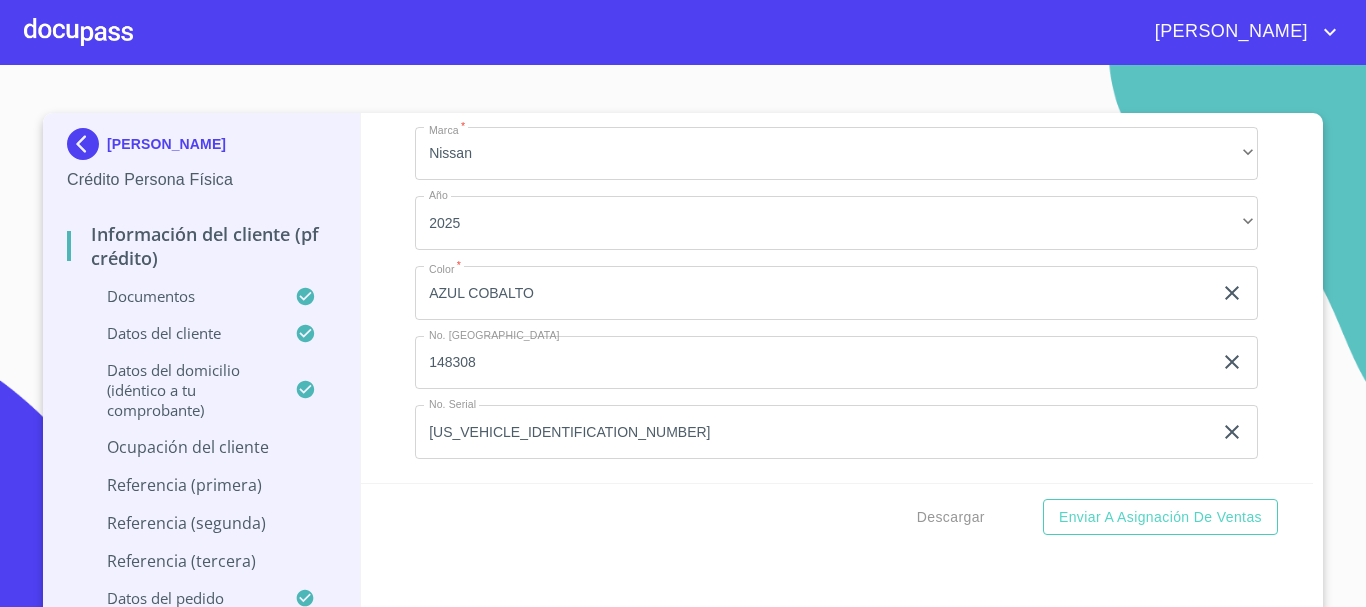 click on "Documento de identificación.   *" at bounding box center (813, -5143) 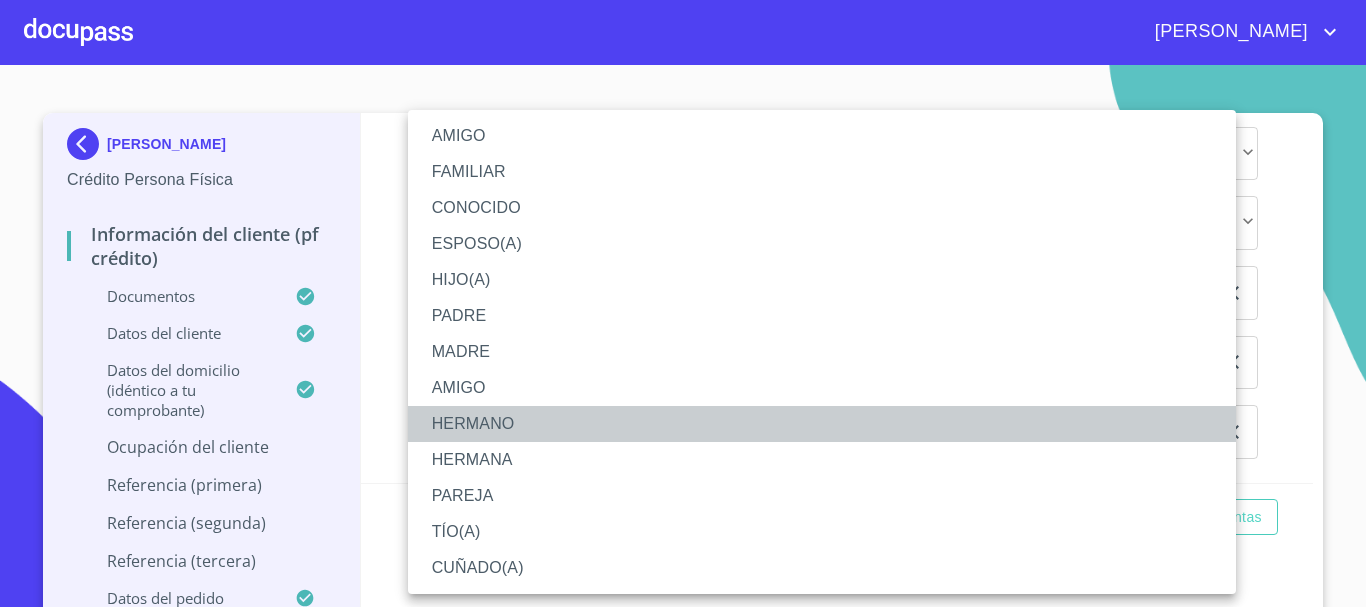 click on "HERMANO" at bounding box center [822, 424] 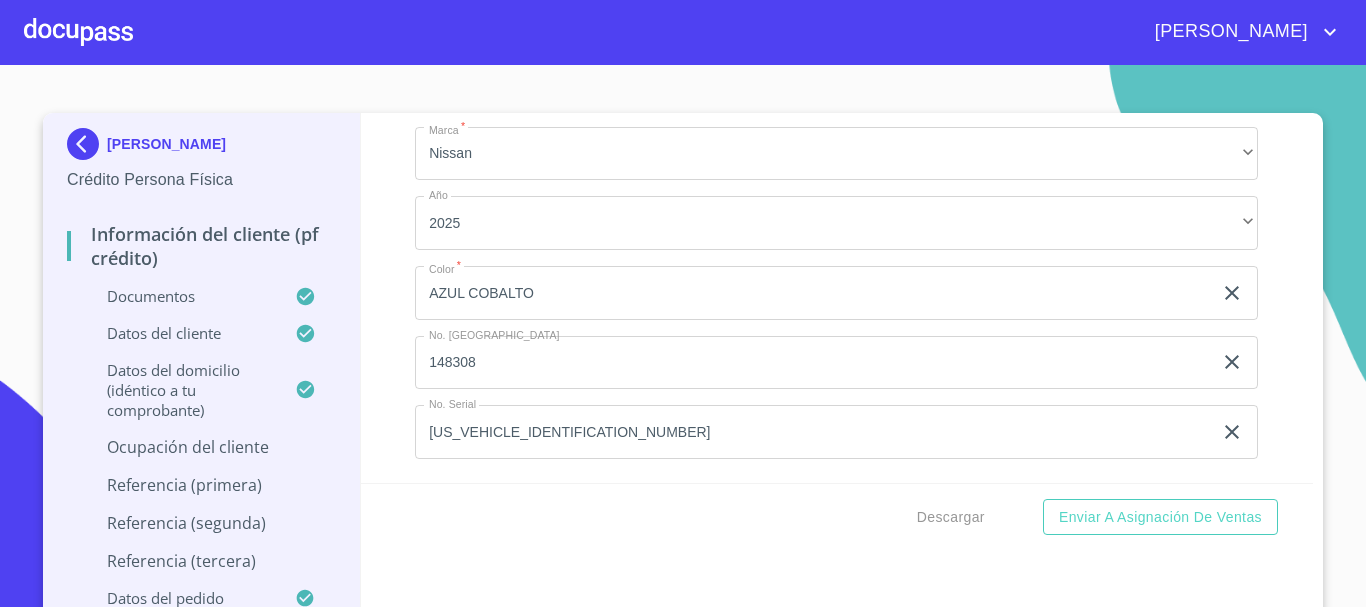 scroll, scrollTop: 10208, scrollLeft: 0, axis: vertical 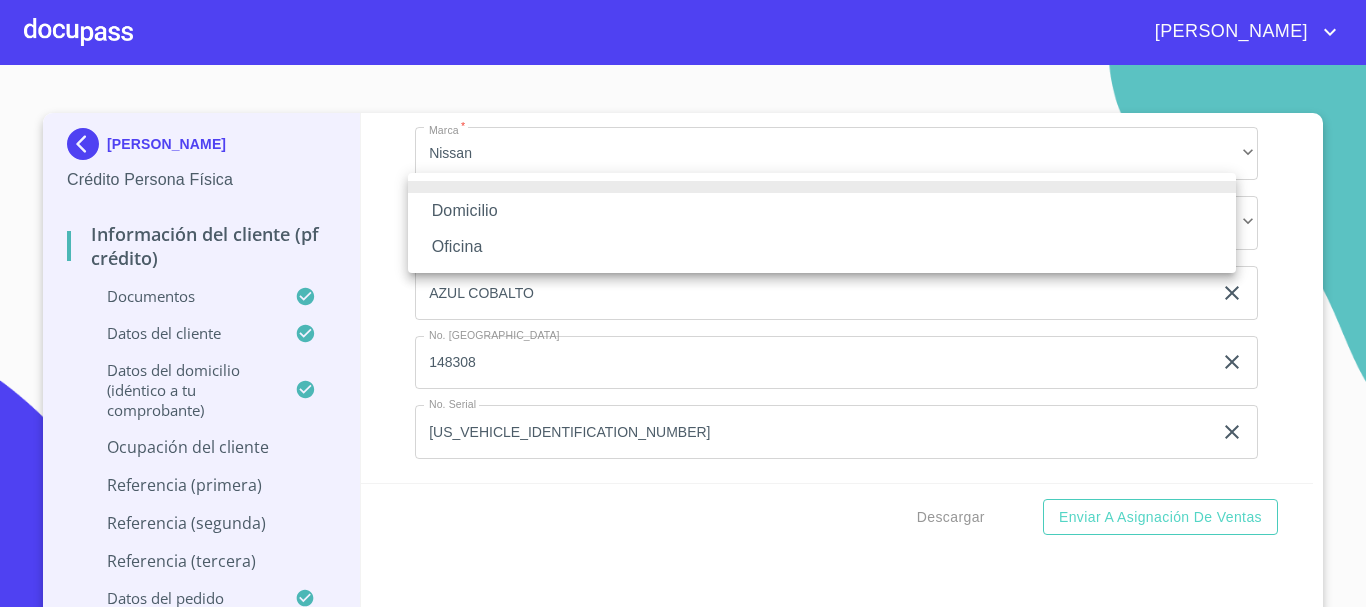 click on "Domicilio" at bounding box center (822, 211) 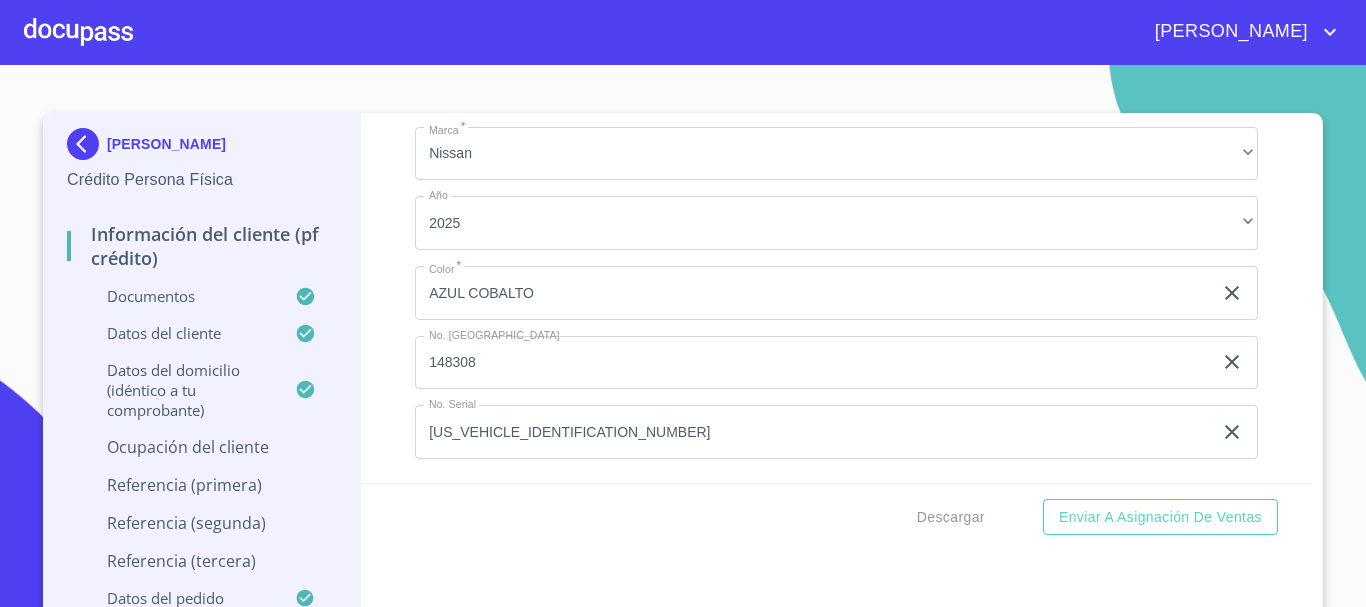 click on "​" at bounding box center (860, -1132) 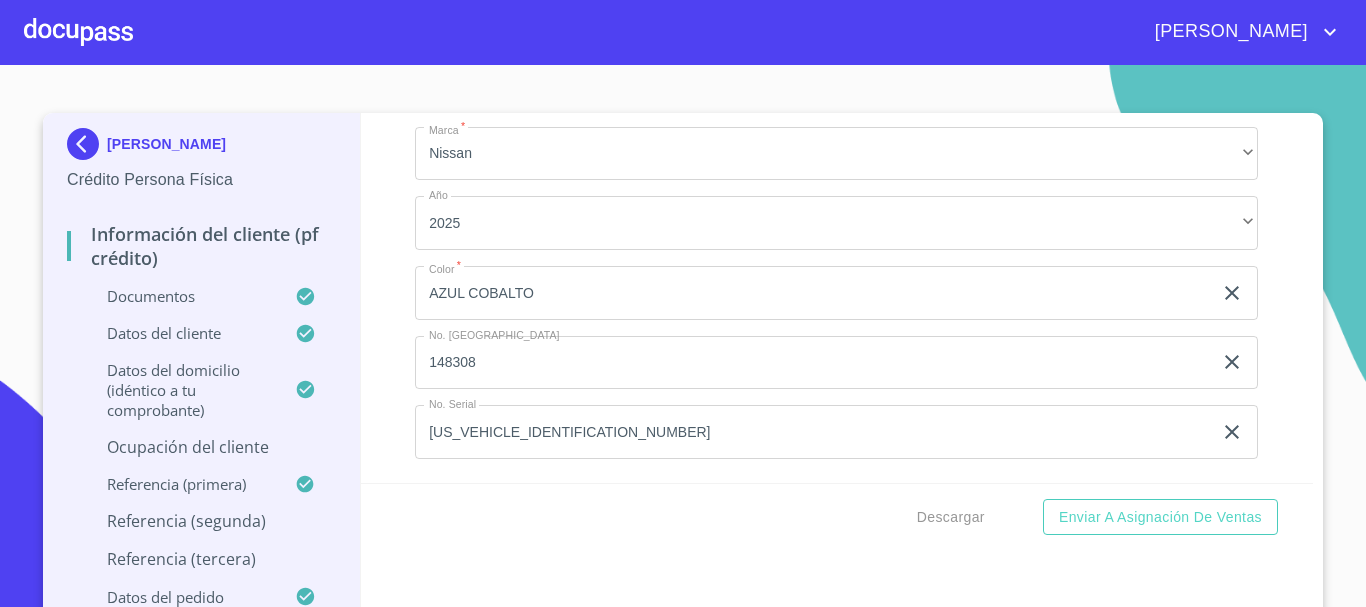 type 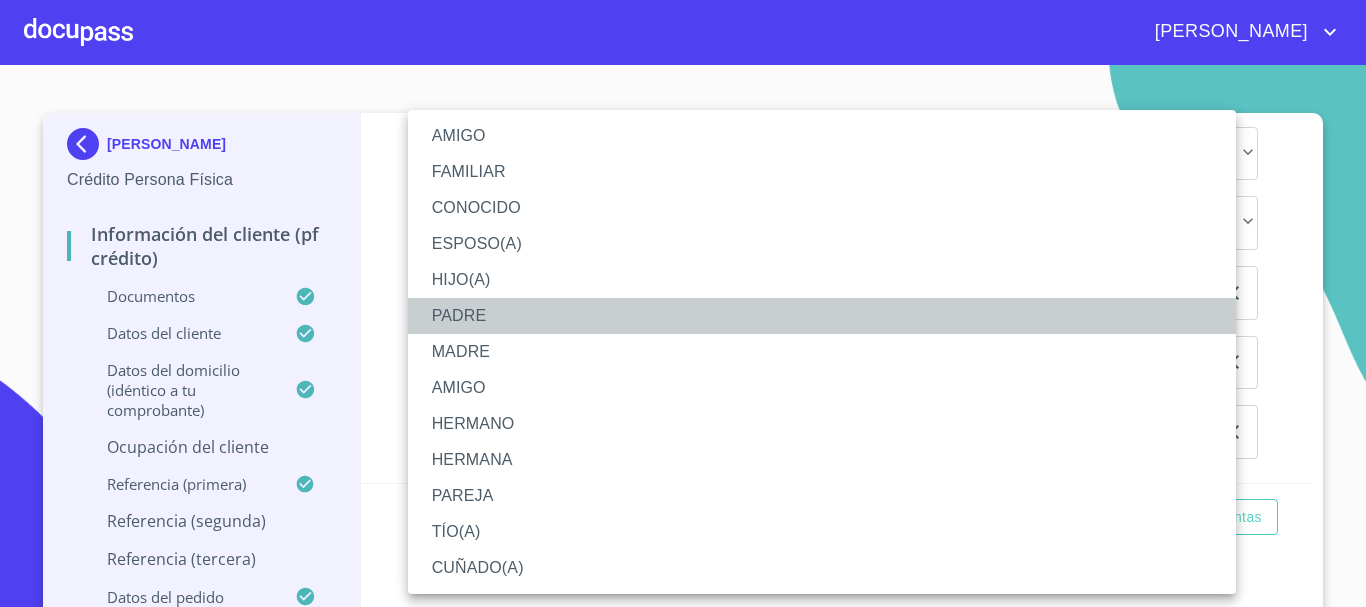 click on "PADRE" at bounding box center (822, 316) 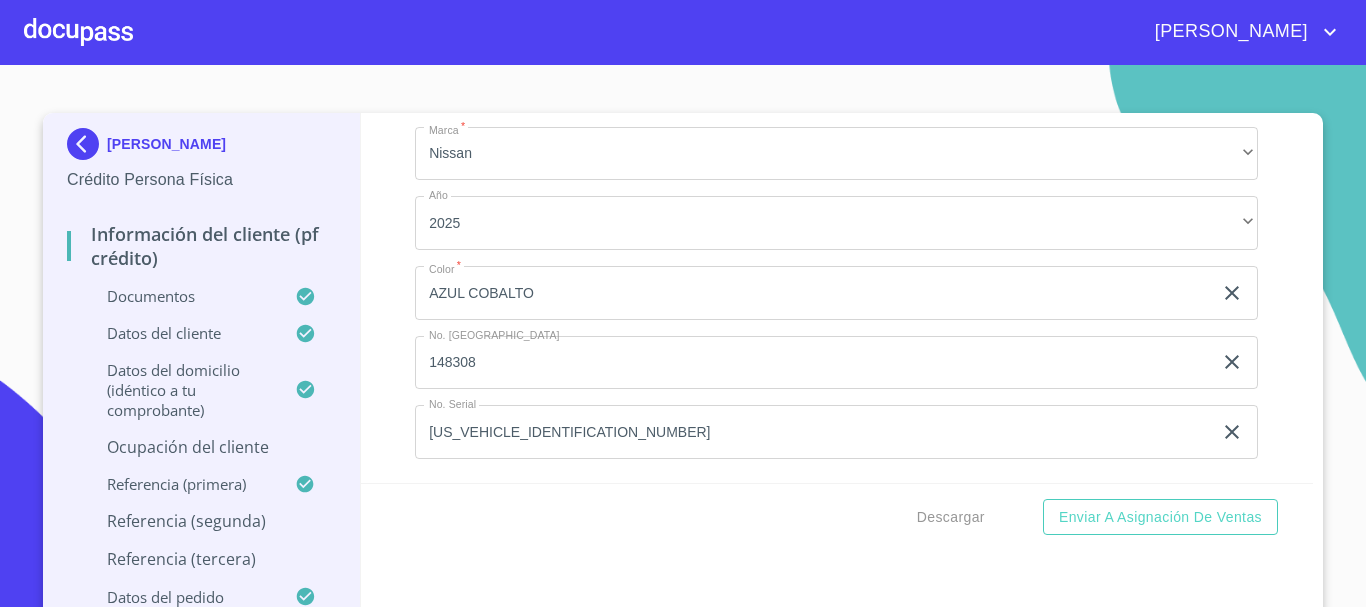 click on "​" at bounding box center [836, -634] 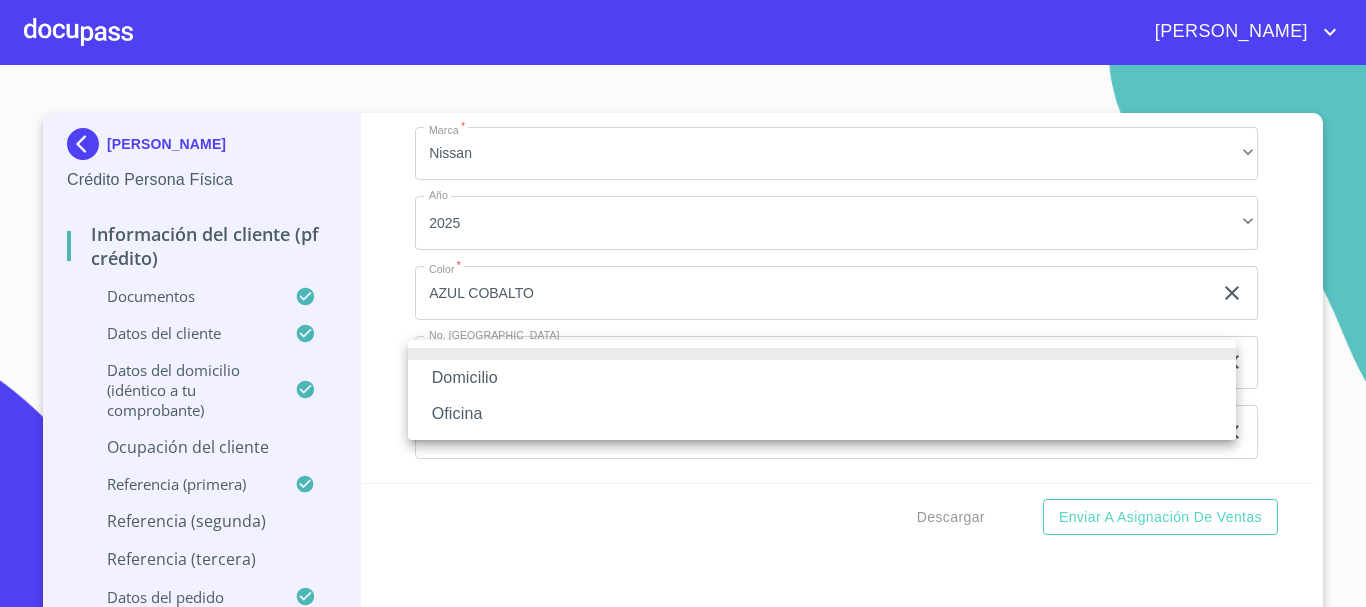 click on "Domicilio" at bounding box center (822, 378) 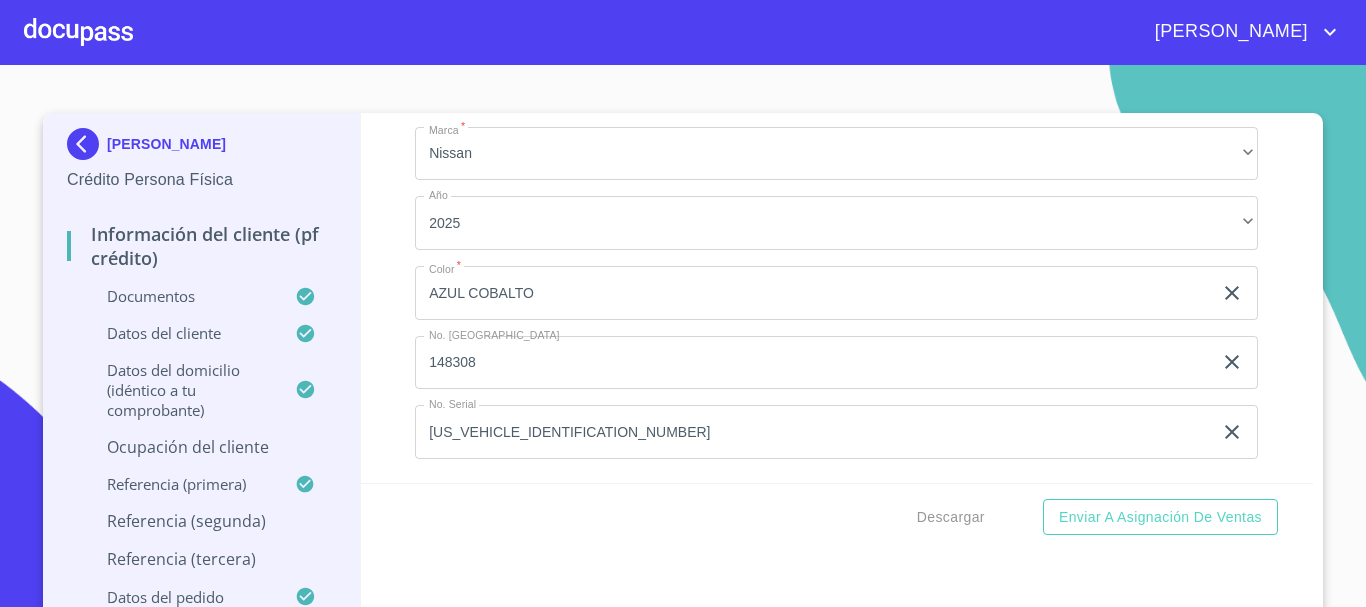 click on "+52 ​" at bounding box center [861, -564] 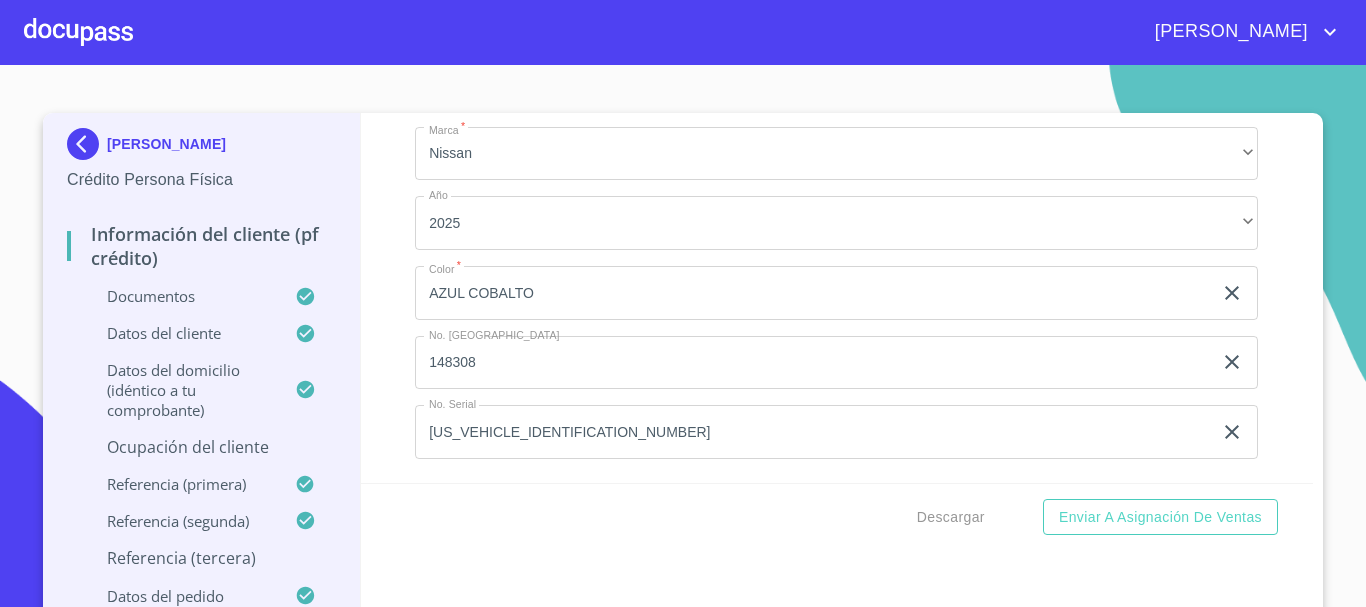 scroll, scrollTop: 10808, scrollLeft: 0, axis: vertical 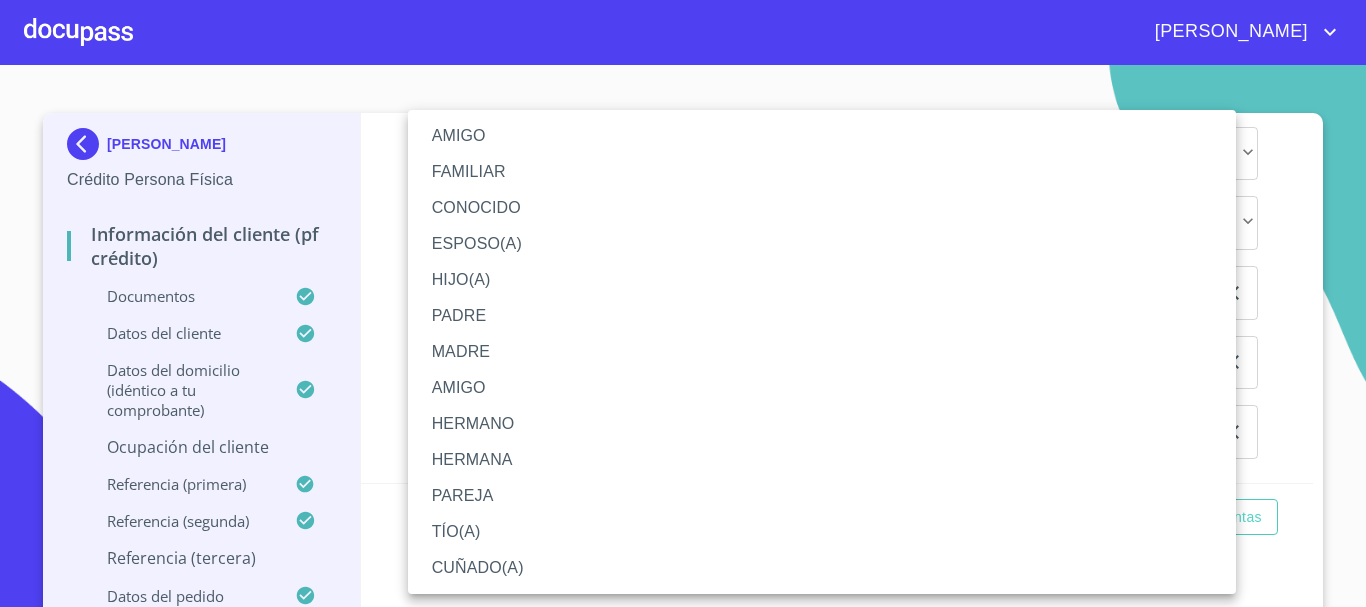 click on "AMIGO" at bounding box center (822, 388) 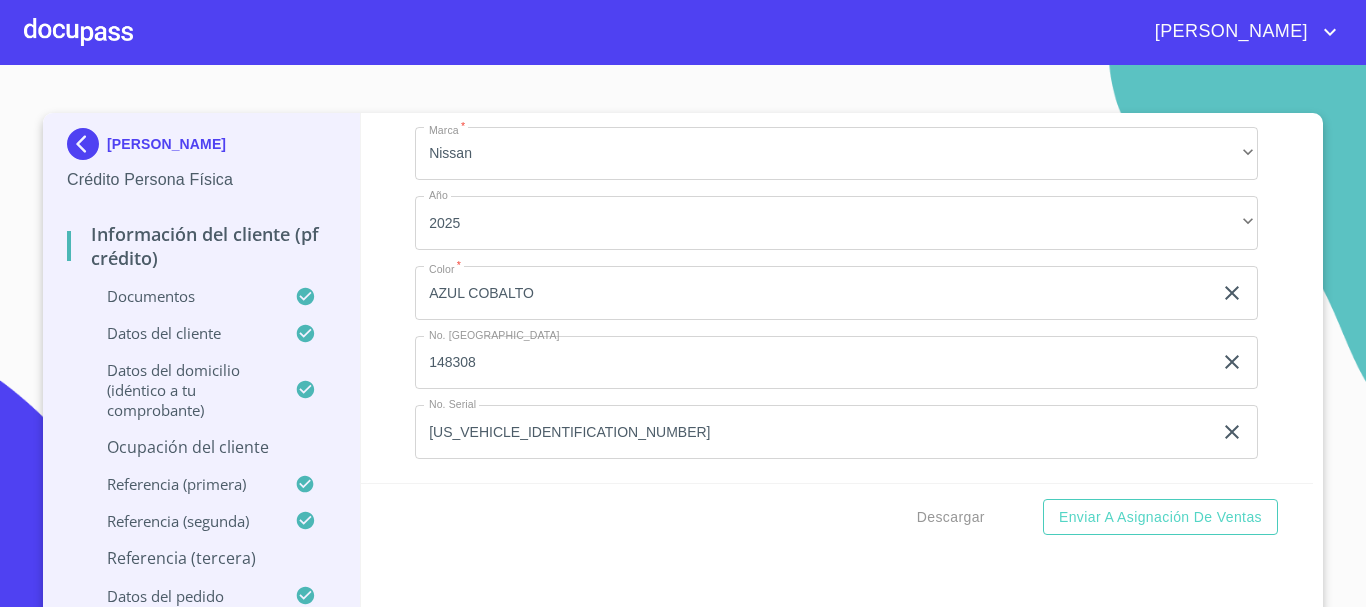 click on "​" at bounding box center (836, -66) 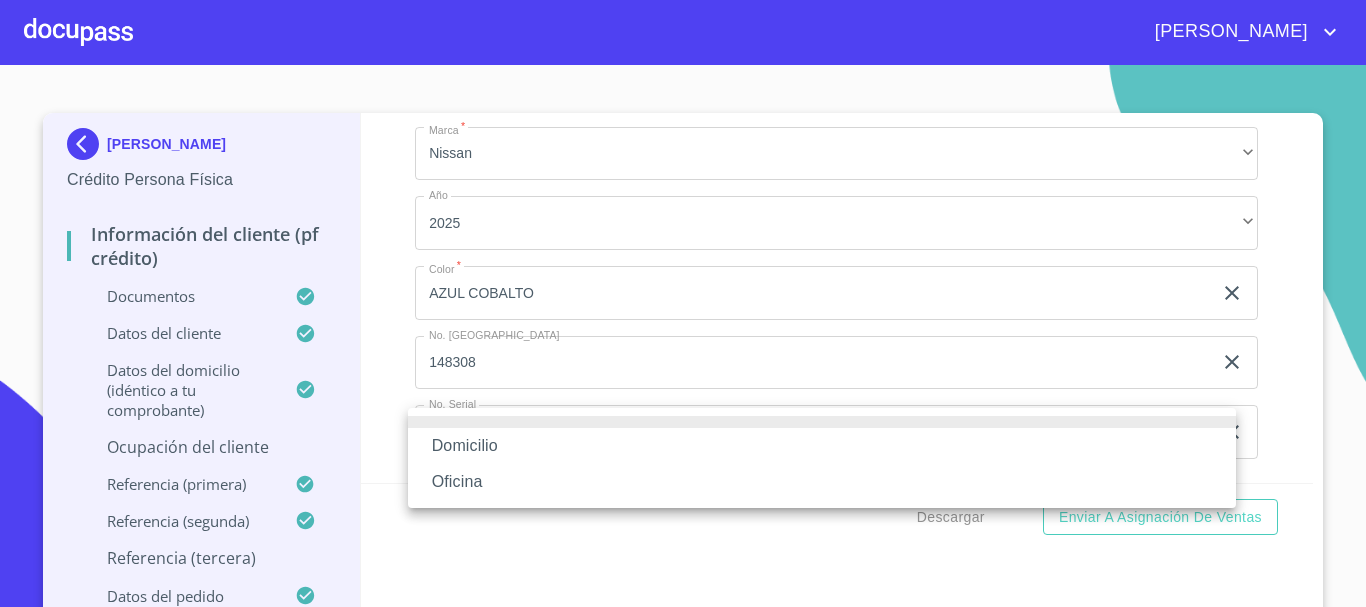 type 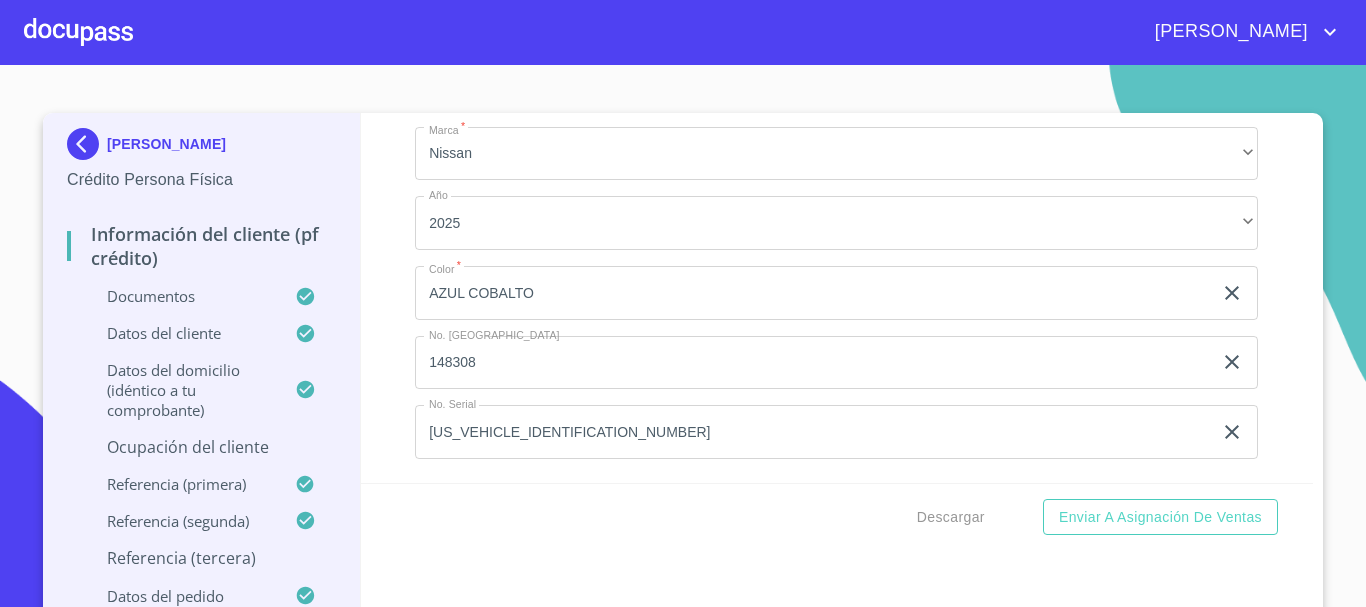 click on "​" at bounding box center (836, -66) 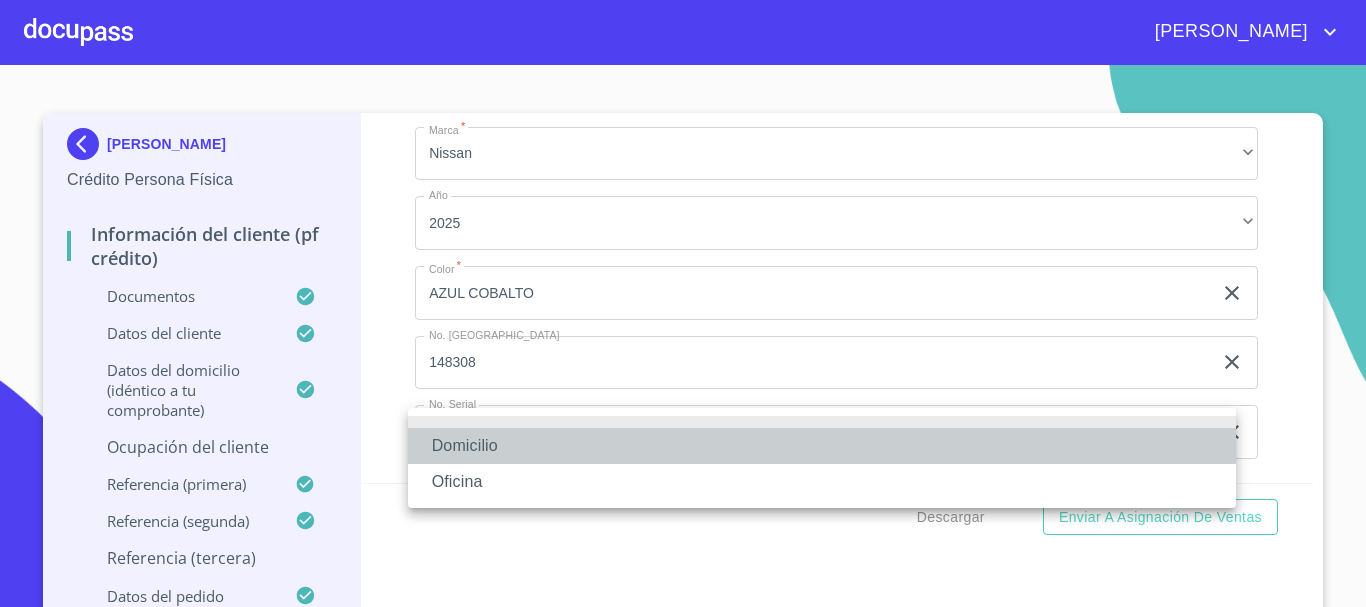 click on "Domicilio" at bounding box center (822, 446) 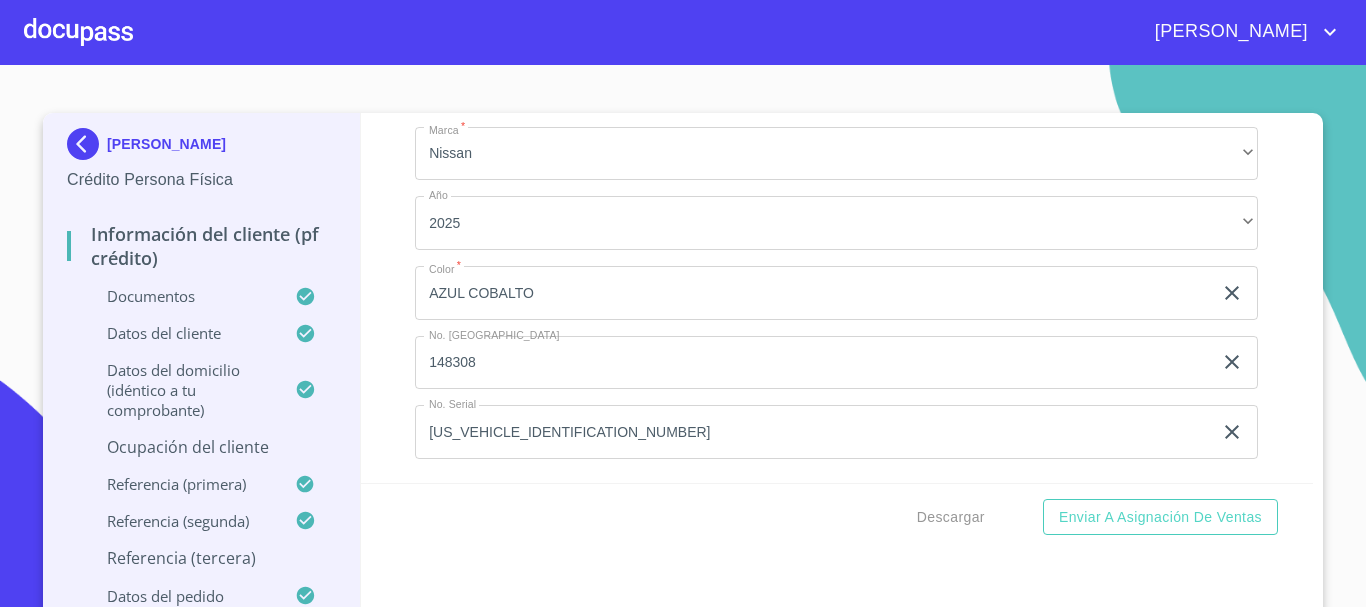 scroll, scrollTop: 11308, scrollLeft: 0, axis: vertical 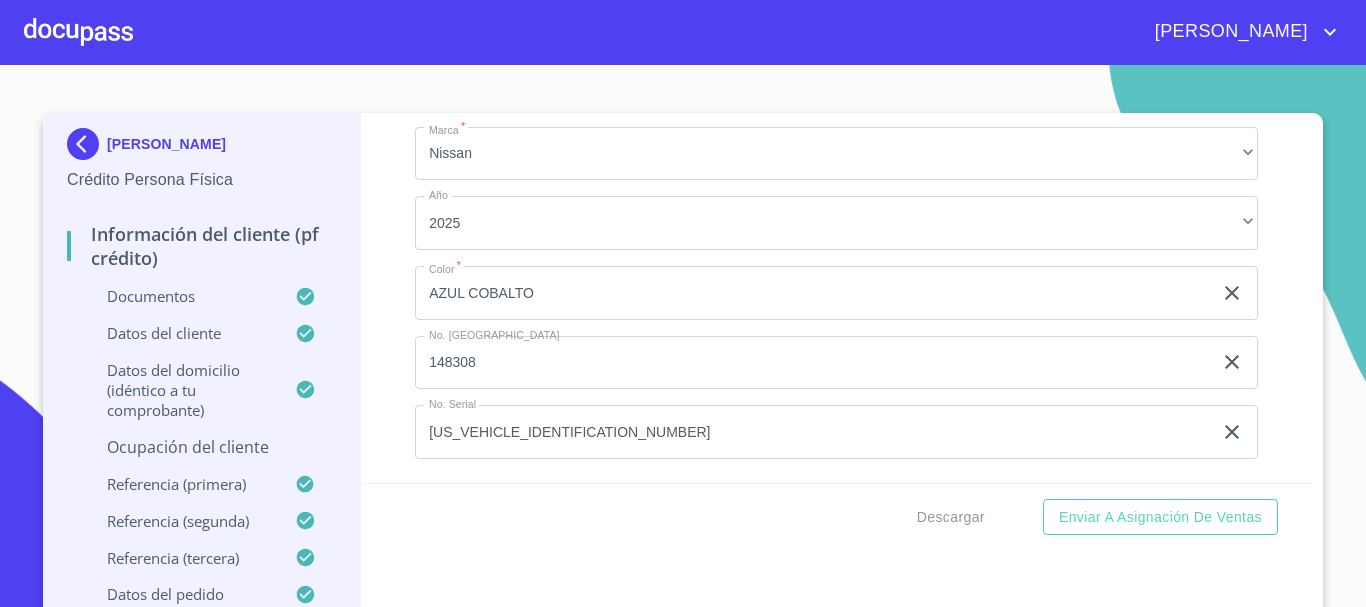 click on "Ocupación del Cliente" at bounding box center (201, 447) 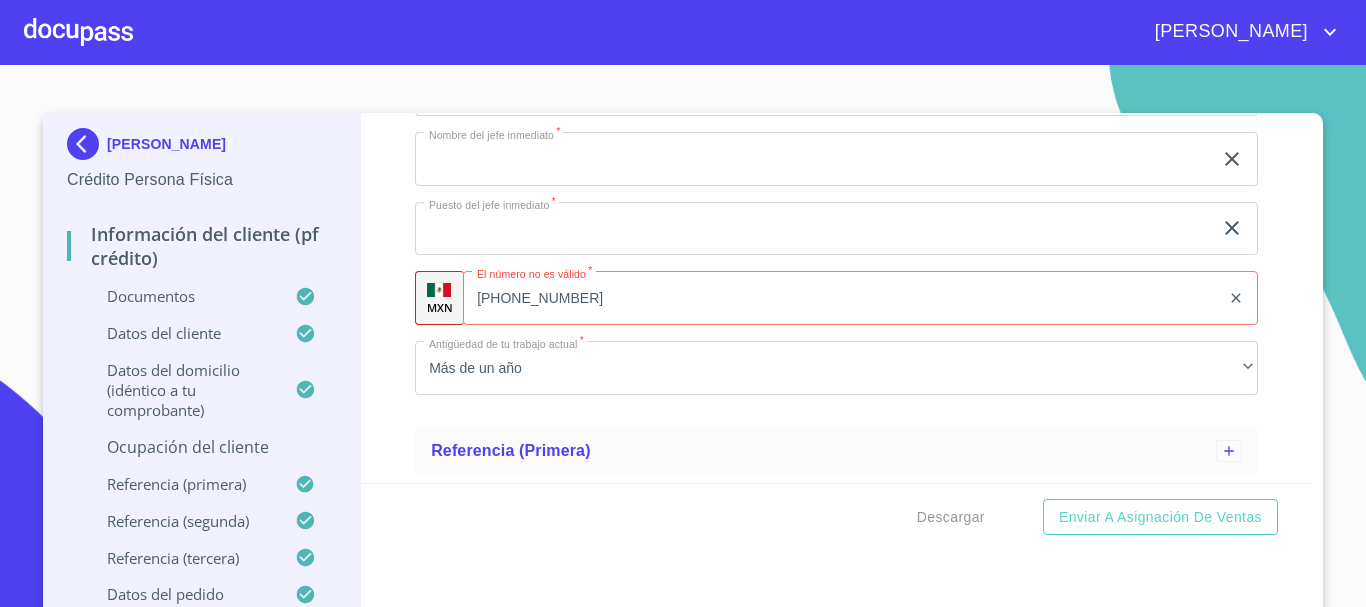 scroll, scrollTop: 1582, scrollLeft: 0, axis: vertical 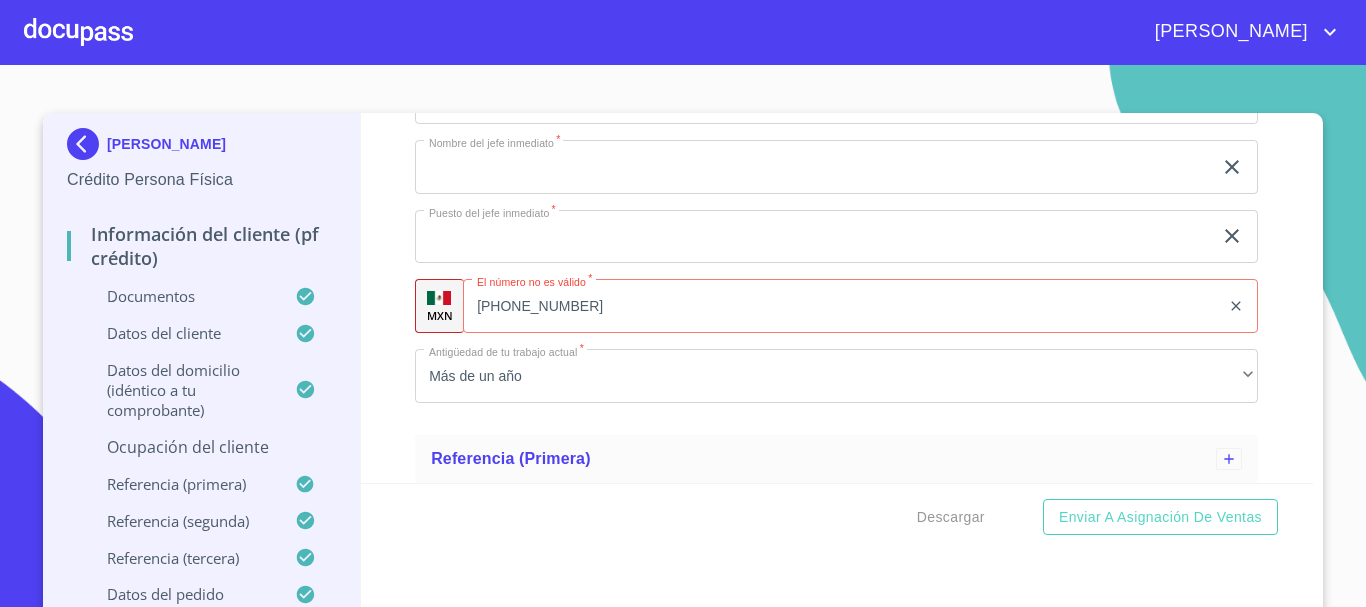 click on "[PHONE_NUMBER]" 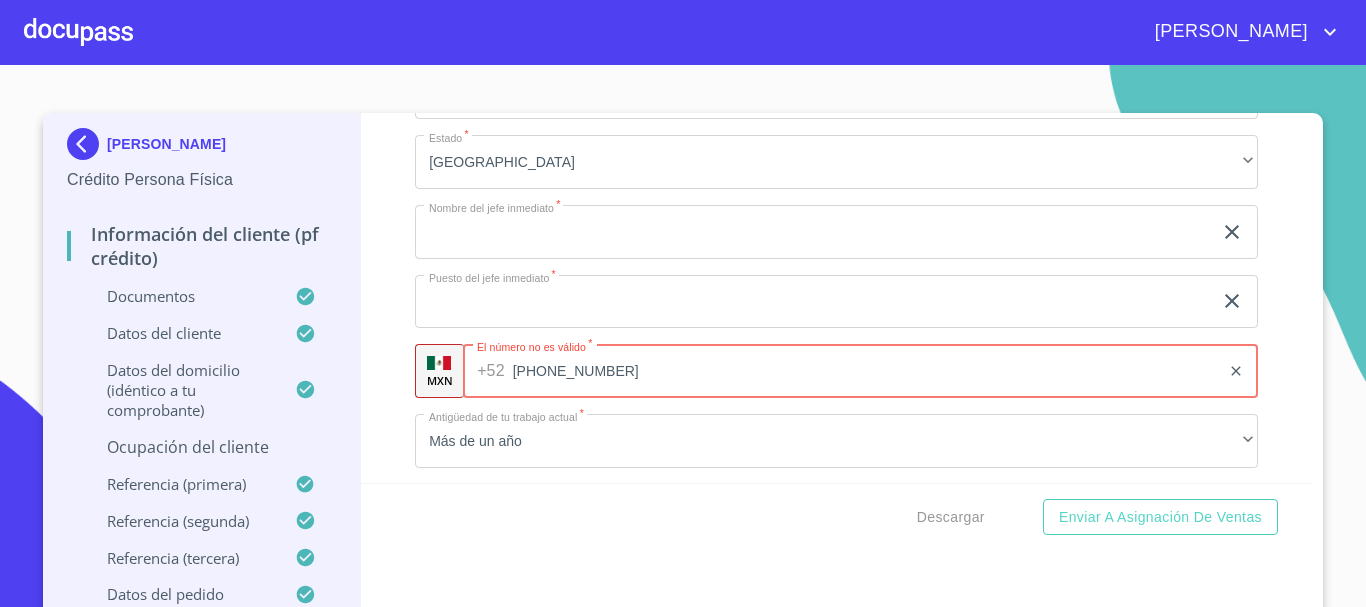 scroll, scrollTop: 1482, scrollLeft: 0, axis: vertical 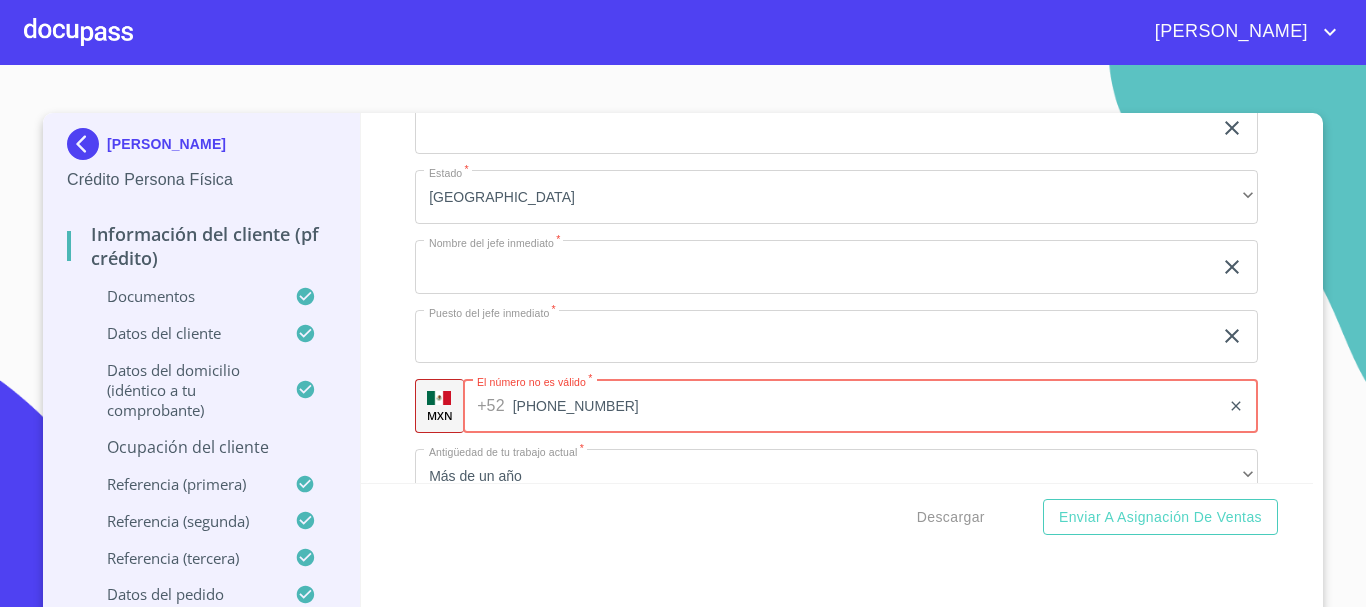 type on "[PHONE_NUMBER]" 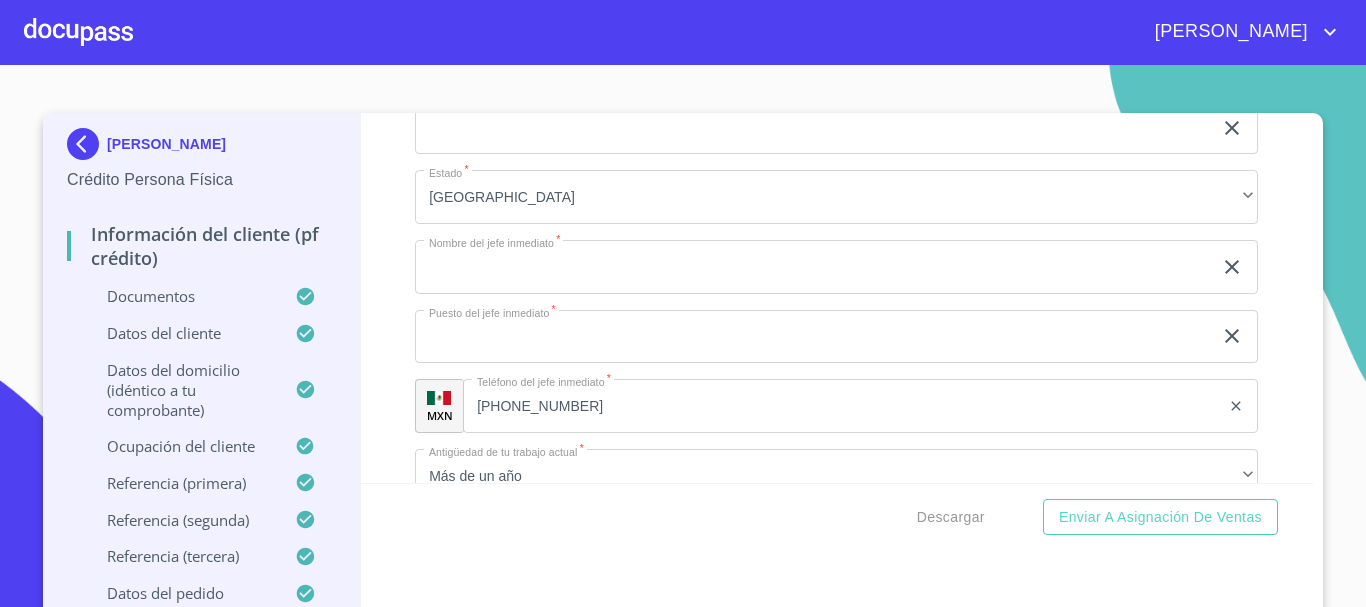 click on "Información del cliente (PF crédito)   Documentos Datos del cliente Estado Civil Datos del domicilio (idéntico a tu comprobante) Ocupación del Cliente Ocupación   * Empleado privado ​ Nombre de la empresa   * ​ Fecha de ingreso * [DATE] ​ Descripción empleo   * ​ Tipo de contrato   * Fijo ​ Ingreso Neto Mensual   * ​ Nacionalidad de la empresa   * Mexicana ​ Tipo de empresa   * Privada ​ Actividad Específica de la Empresa   * ​ MXN Teléfono de la empresa   * [PHONE_NUMBER] ​ Domicilio empresa ([STREET_ADDRESS] Exterior   * ​ No. Interior ​ Colonia o Urbanización   * ​ Código Postal   * ​ Delegación/Municipio   * ​ Estado   * [GEOGRAPHIC_DATA] ​ Nombre del jefe inmediato   * ​ Puesto del jefe inmediato   * ​ MXN Teléfono del jefe inmediato   * [PHONE_NUMBER] ​ Antigüedad de tu trabajo actual   * Más de un año ​ Referencia (primera) Referencia (segunda) Referencia (tercera) Datos del pedido" at bounding box center (837, 298) 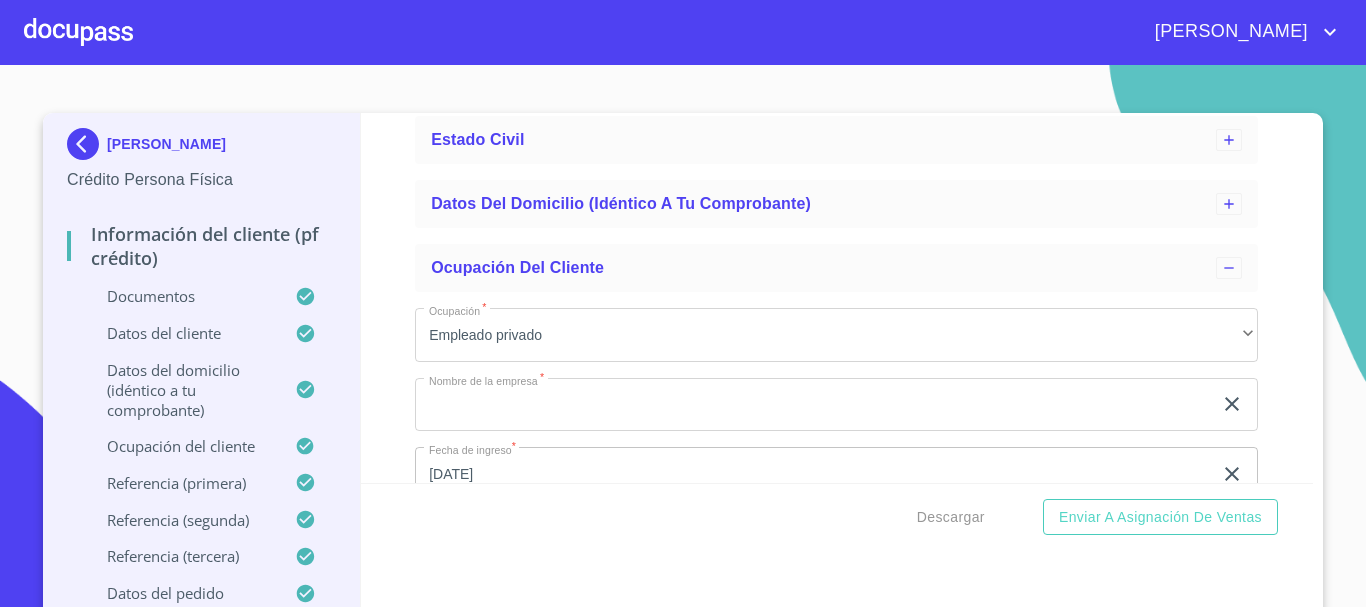 scroll, scrollTop: 0, scrollLeft: 0, axis: both 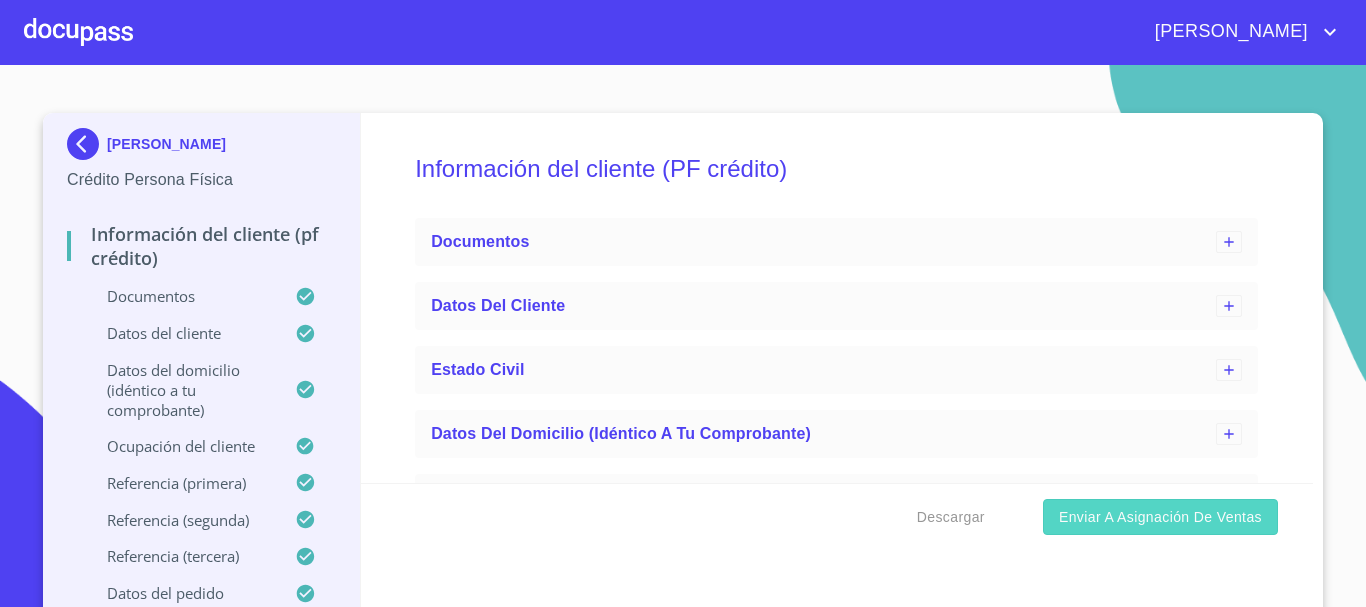 click on "Enviar a Asignación de Ventas" at bounding box center (1160, 517) 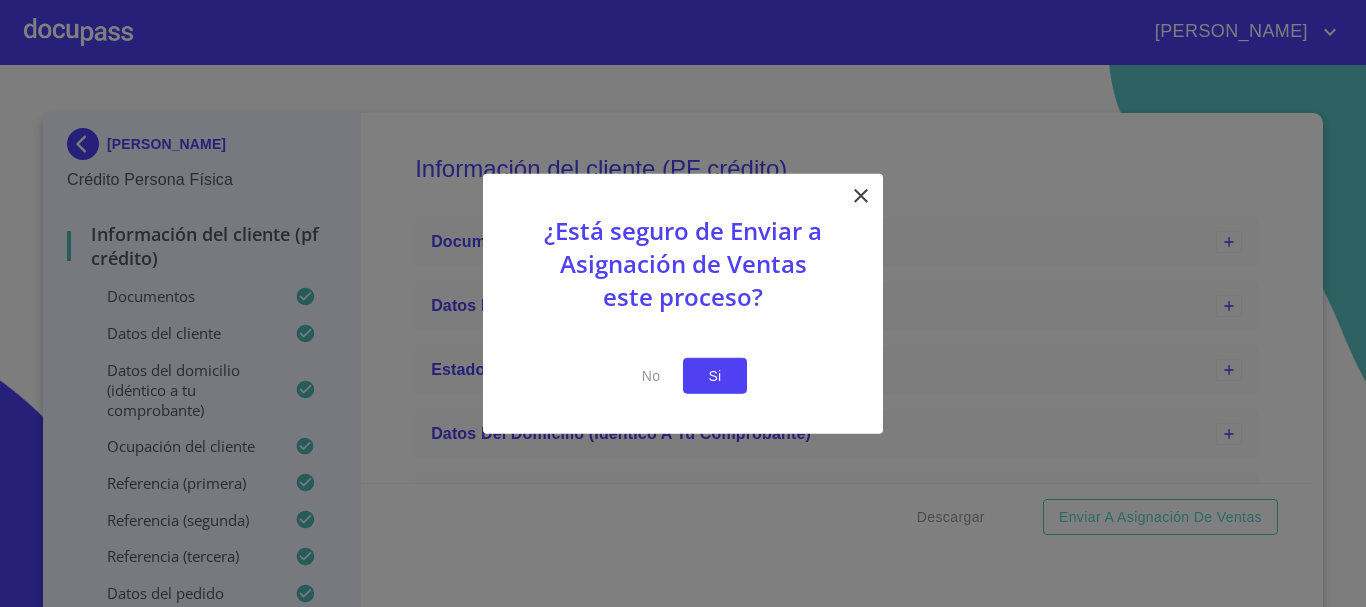 click on "Si" at bounding box center (715, 375) 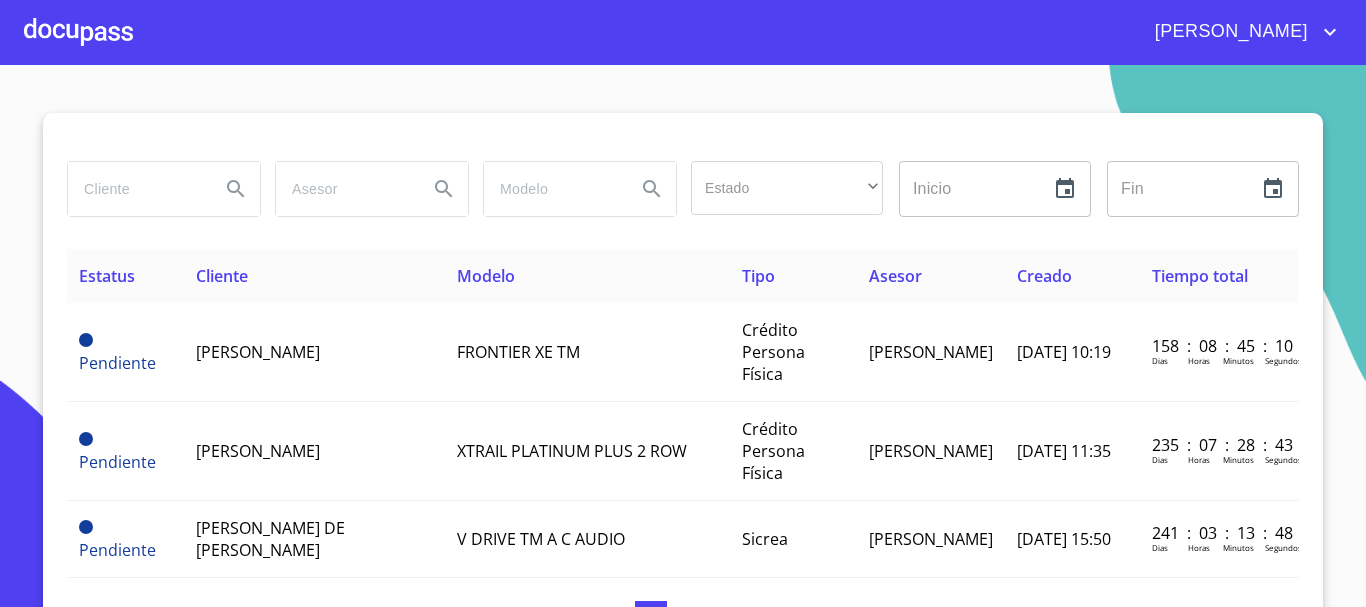 click at bounding box center [78, 32] 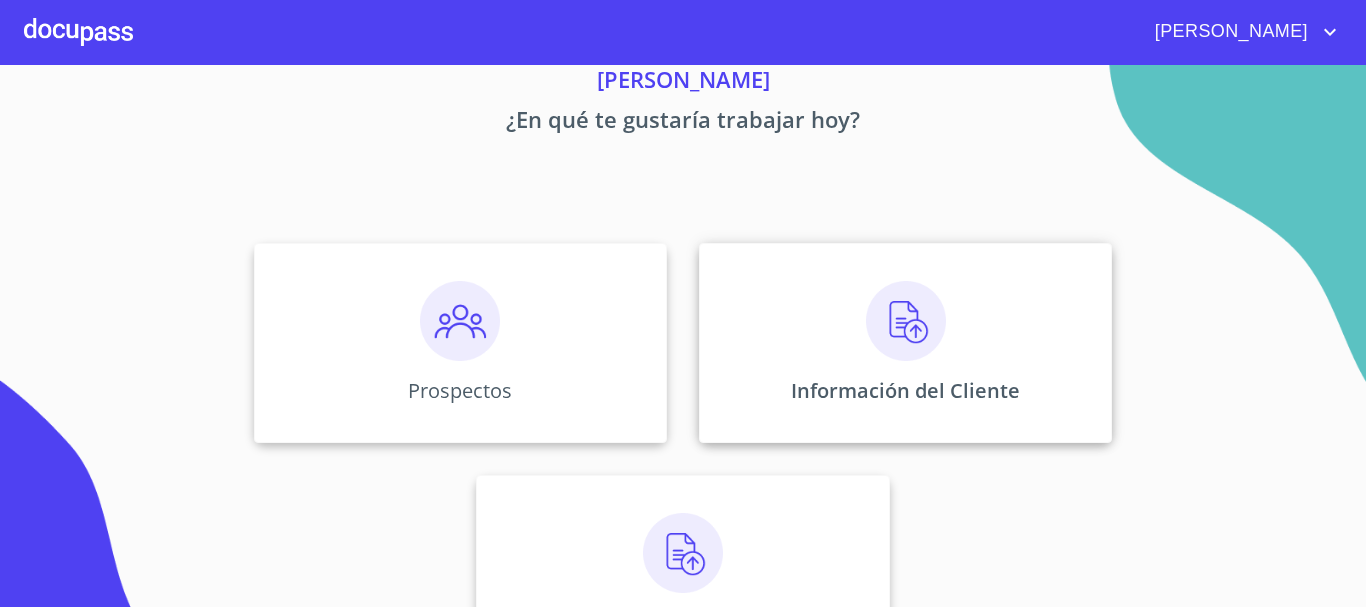 scroll, scrollTop: 166, scrollLeft: 0, axis: vertical 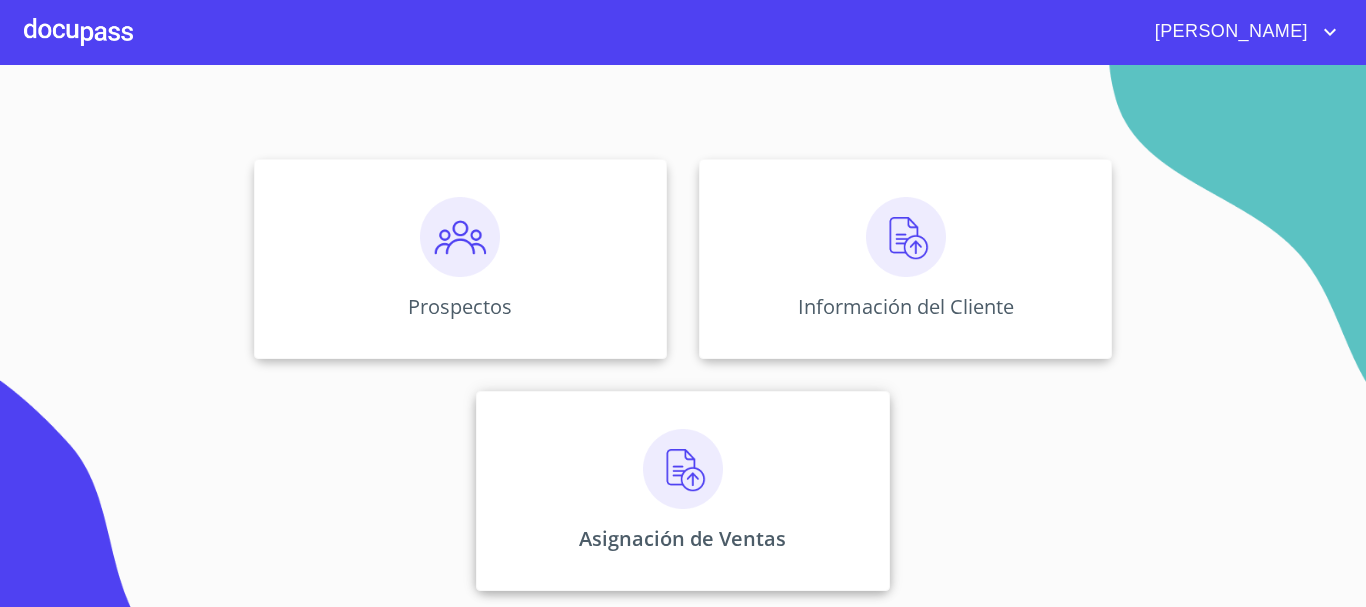 click at bounding box center (683, 469) 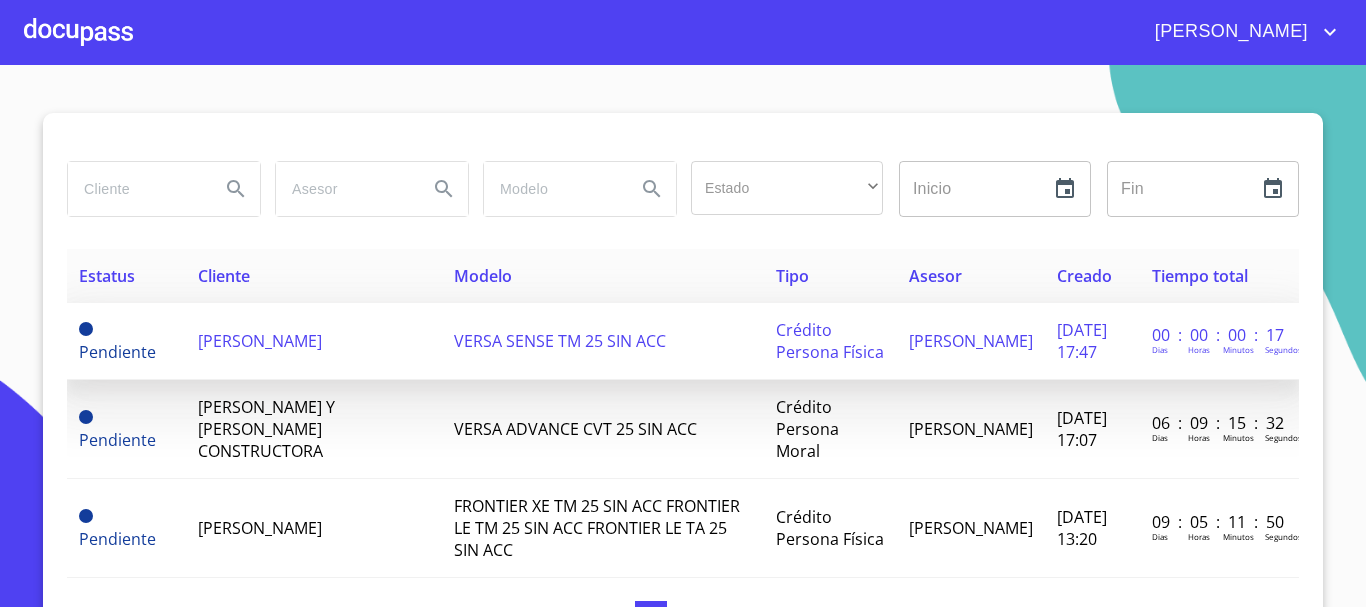 click on "[PERSON_NAME]" at bounding box center (260, 341) 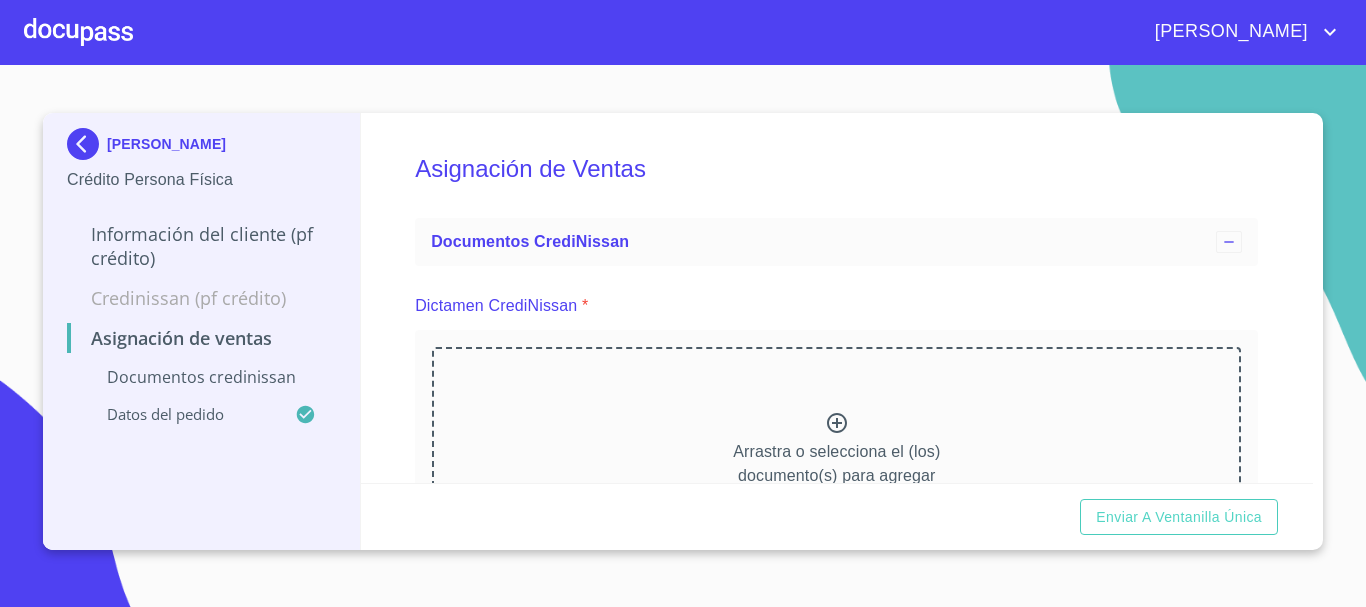 scroll, scrollTop: 100, scrollLeft: 0, axis: vertical 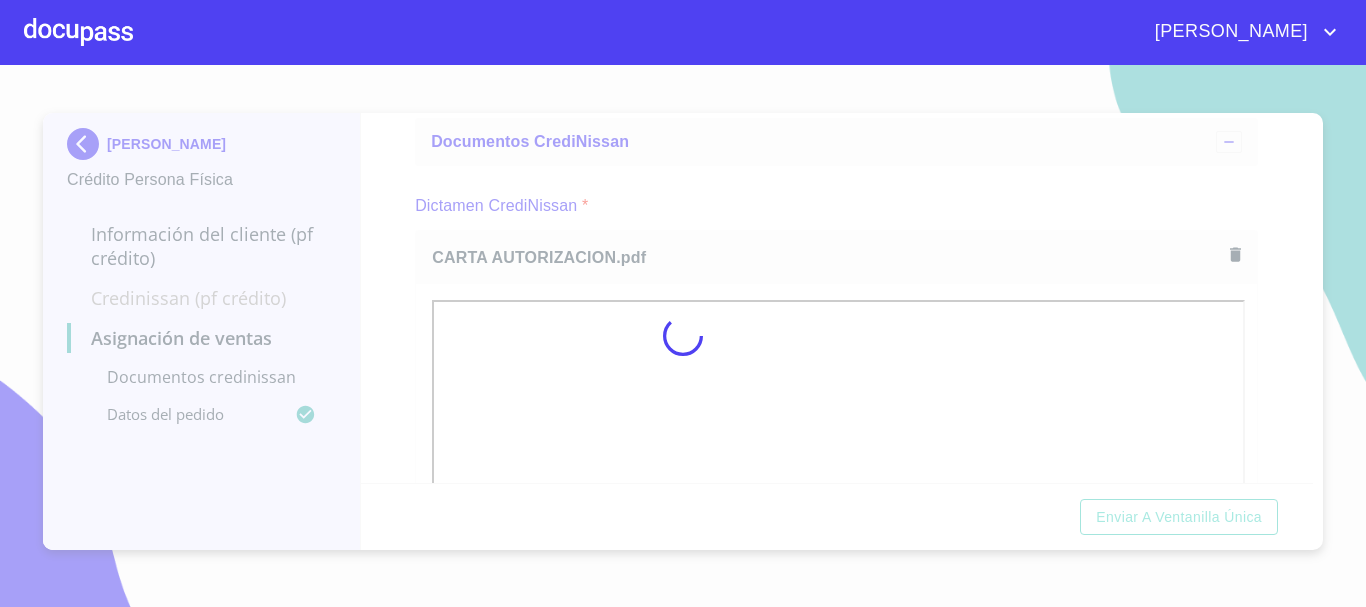 click at bounding box center [683, 336] 